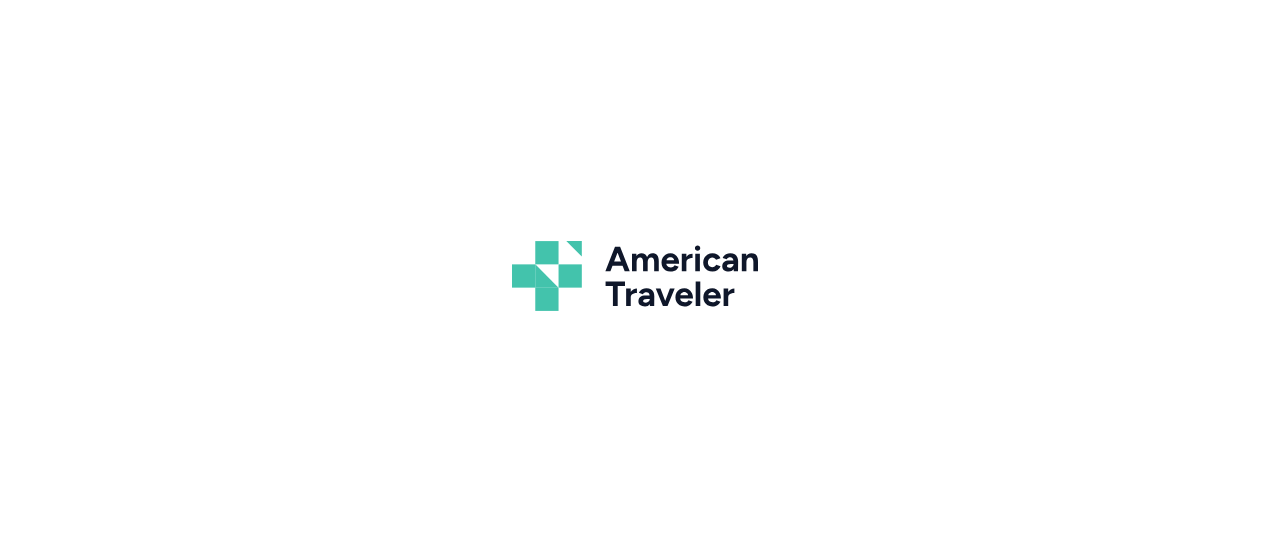 scroll, scrollTop: 0, scrollLeft: 0, axis: both 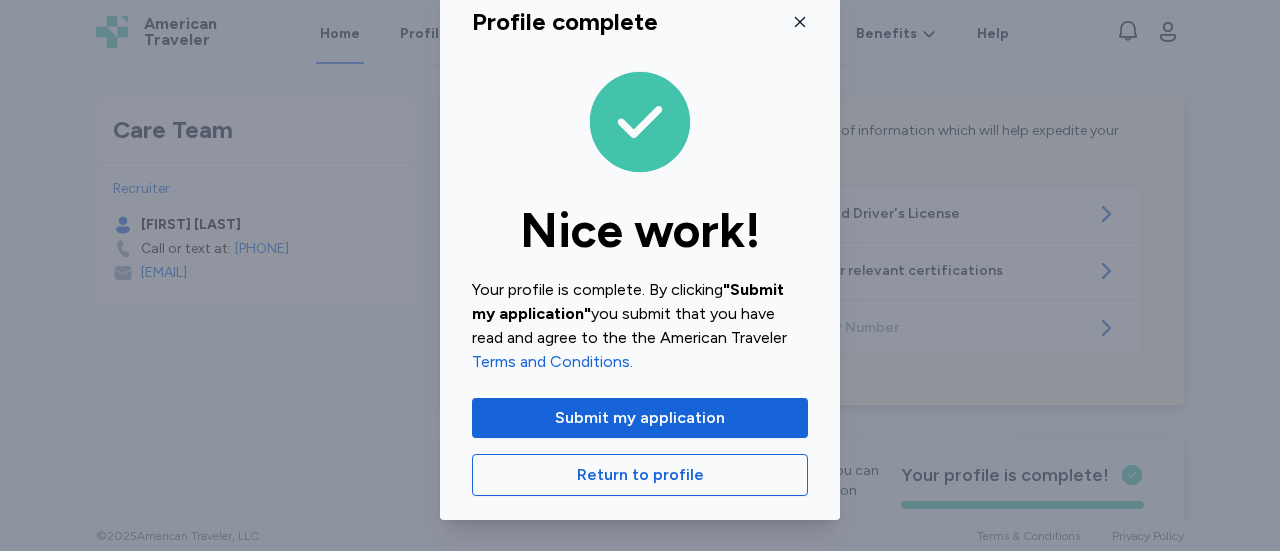 click 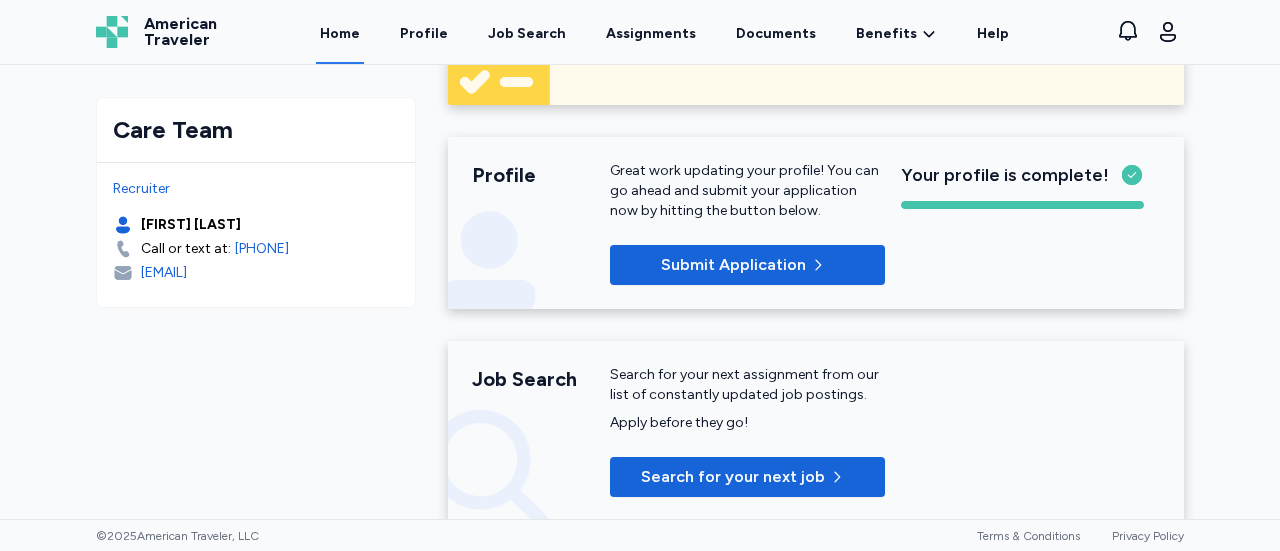 scroll, scrollTop: 0, scrollLeft: 0, axis: both 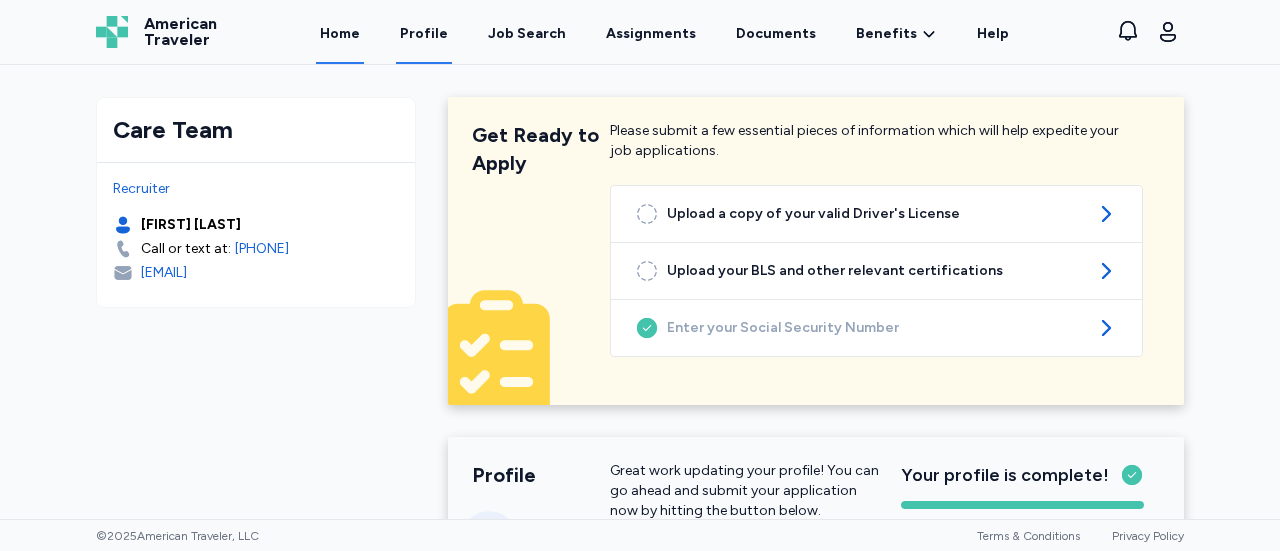 click on "Profile" at bounding box center [424, 33] 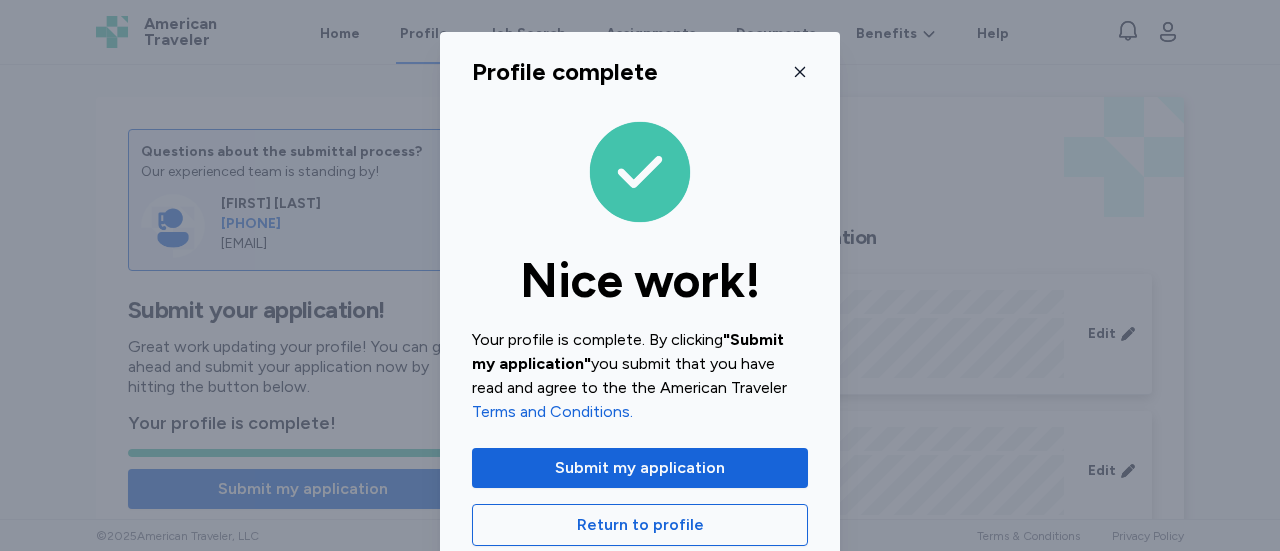click 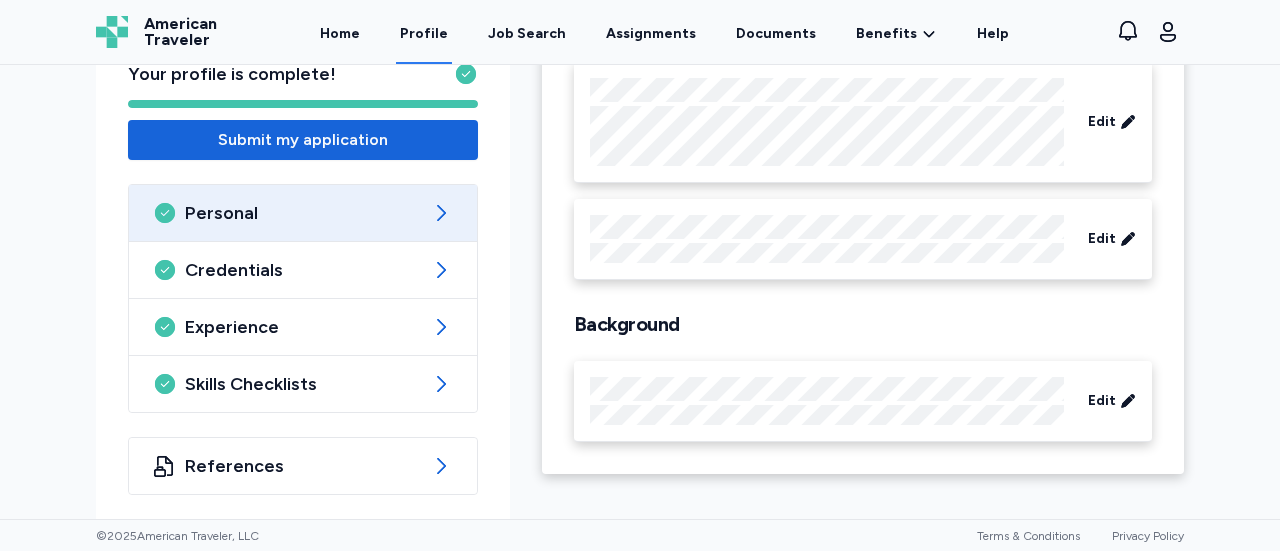 scroll, scrollTop: 352, scrollLeft: 0, axis: vertical 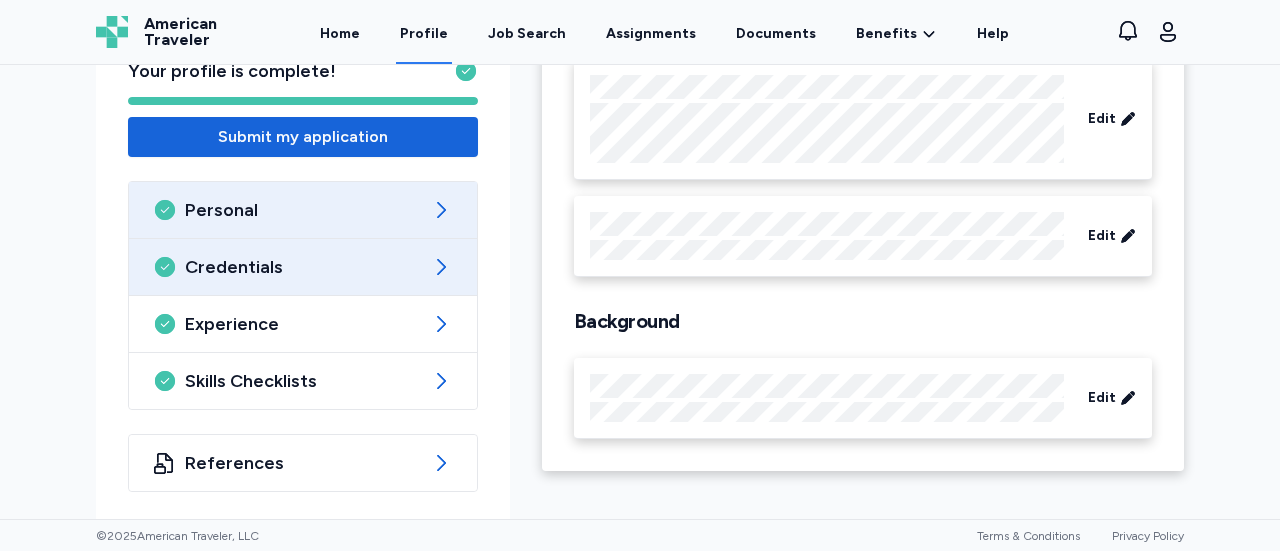 click on "Credentials" at bounding box center [303, 267] 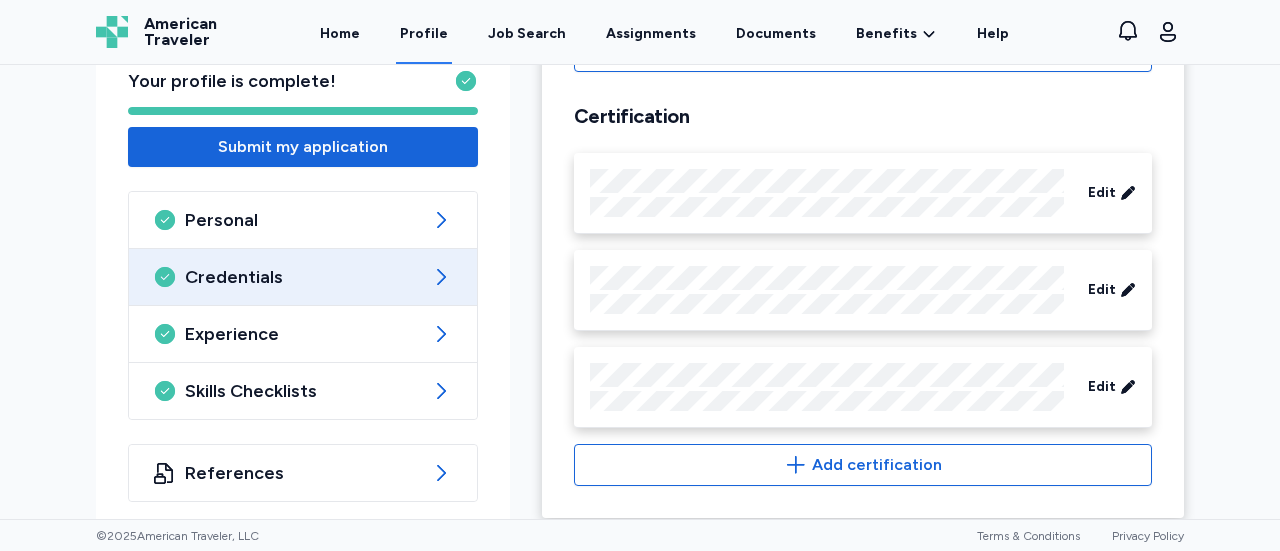 scroll, scrollTop: 1442, scrollLeft: 0, axis: vertical 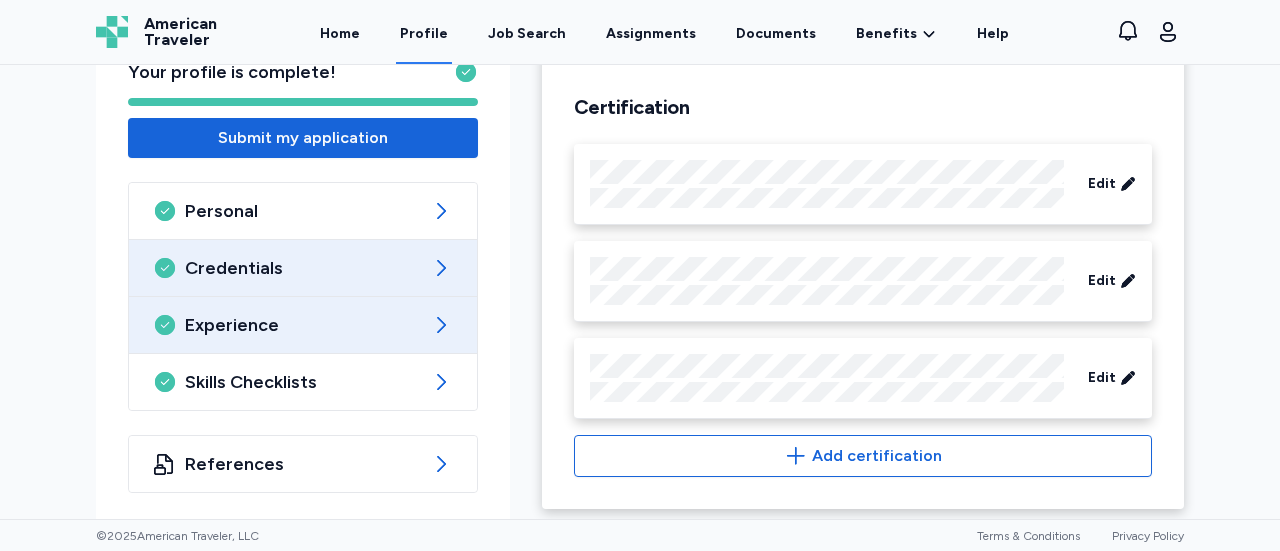 click on "Experience" at bounding box center (303, 325) 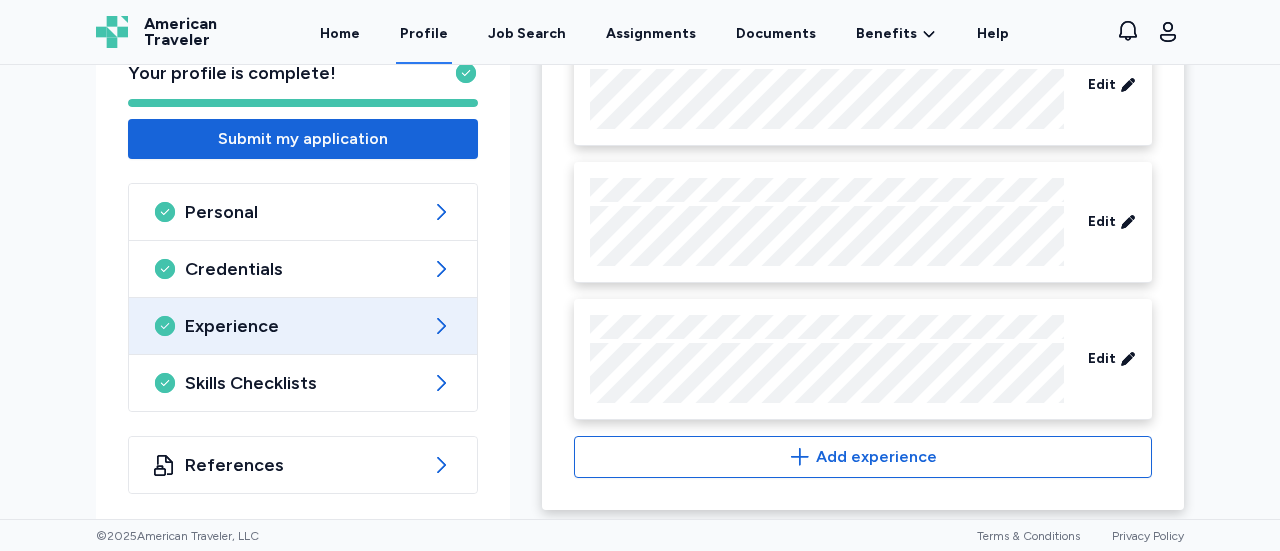 scroll, scrollTop: 0, scrollLeft: 0, axis: both 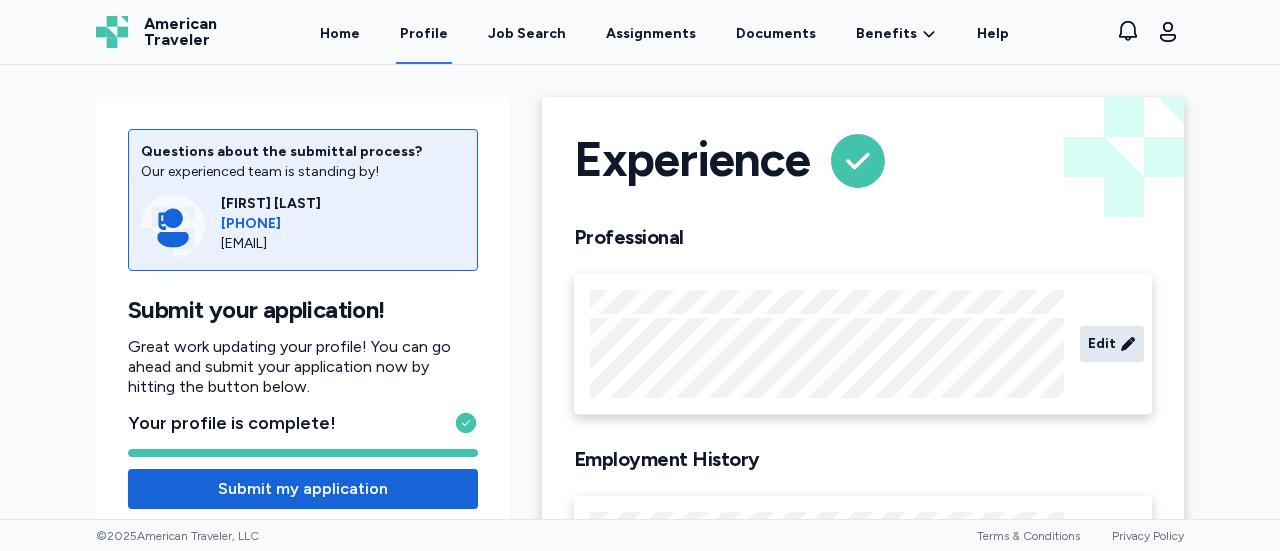 click 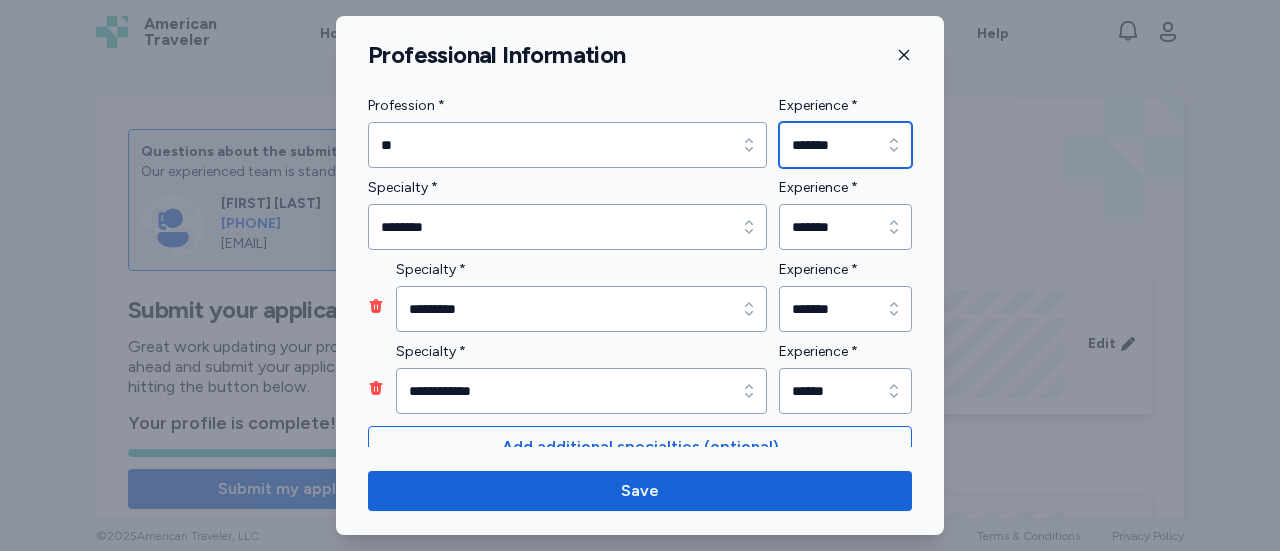 click 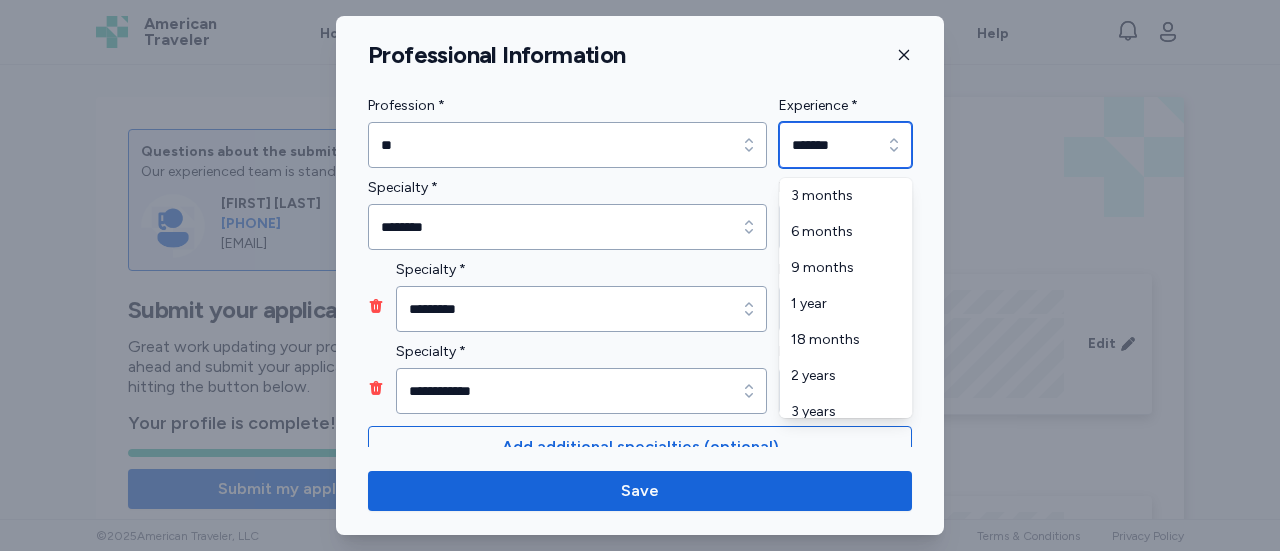 click 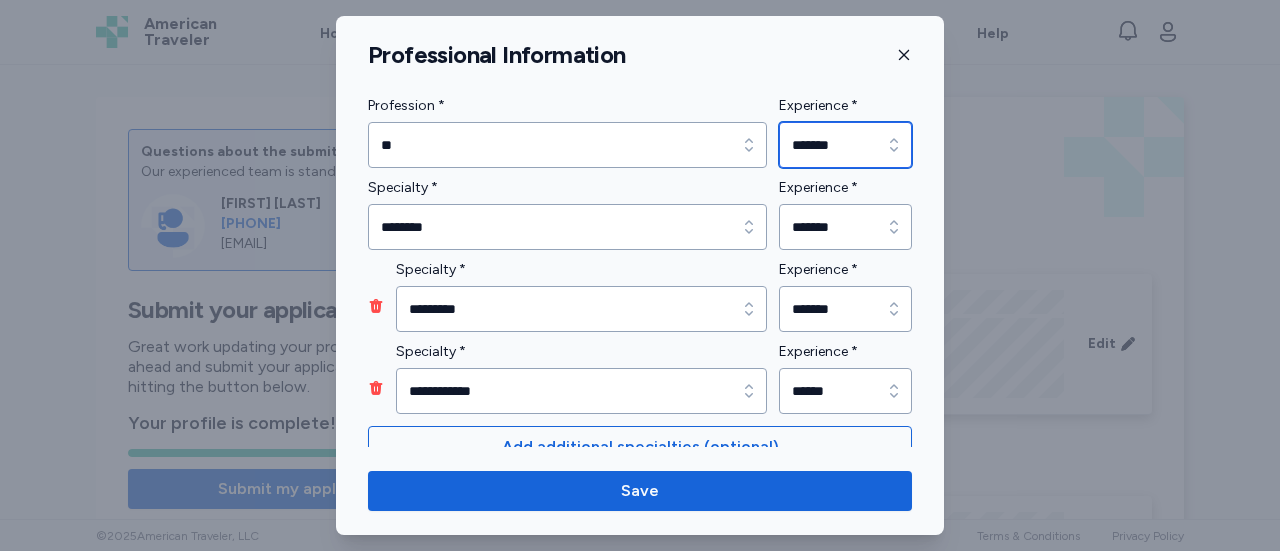 click 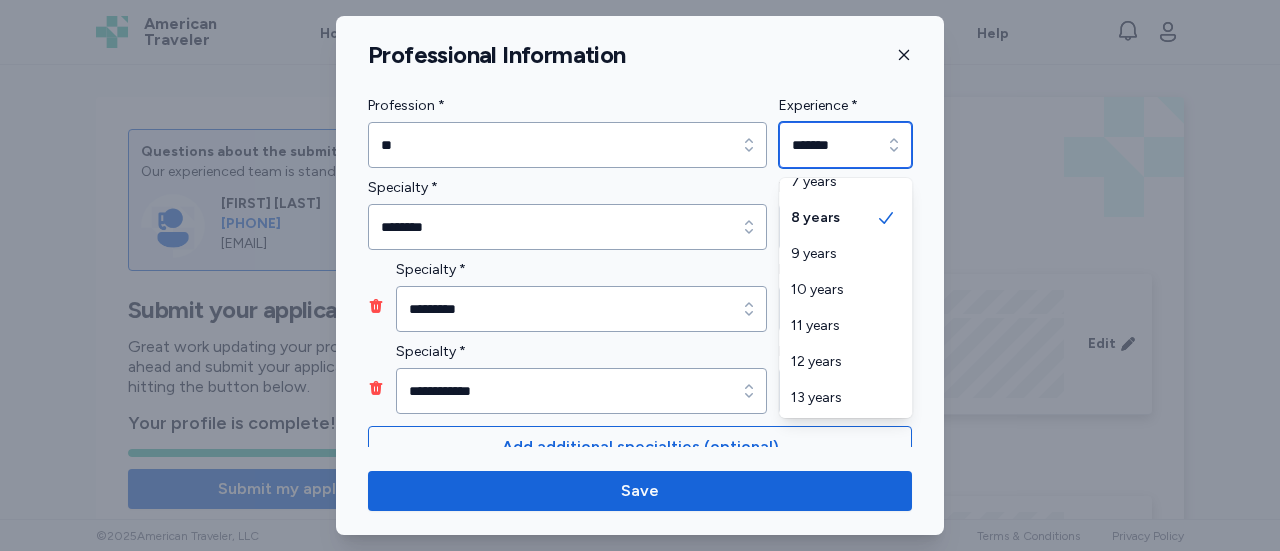 scroll, scrollTop: 380, scrollLeft: 0, axis: vertical 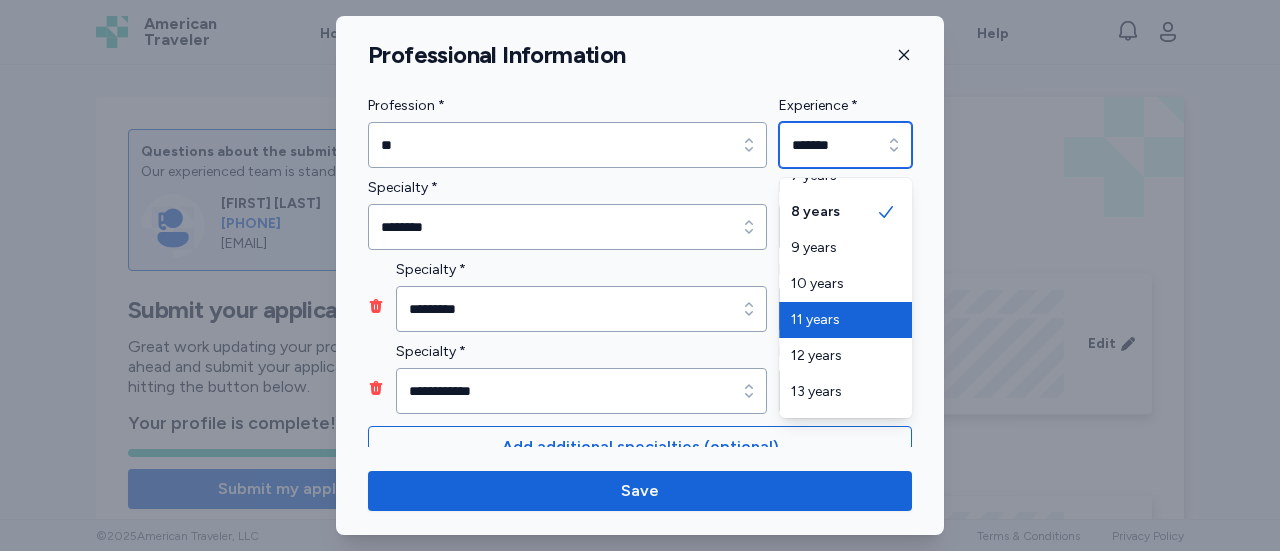 type on "********" 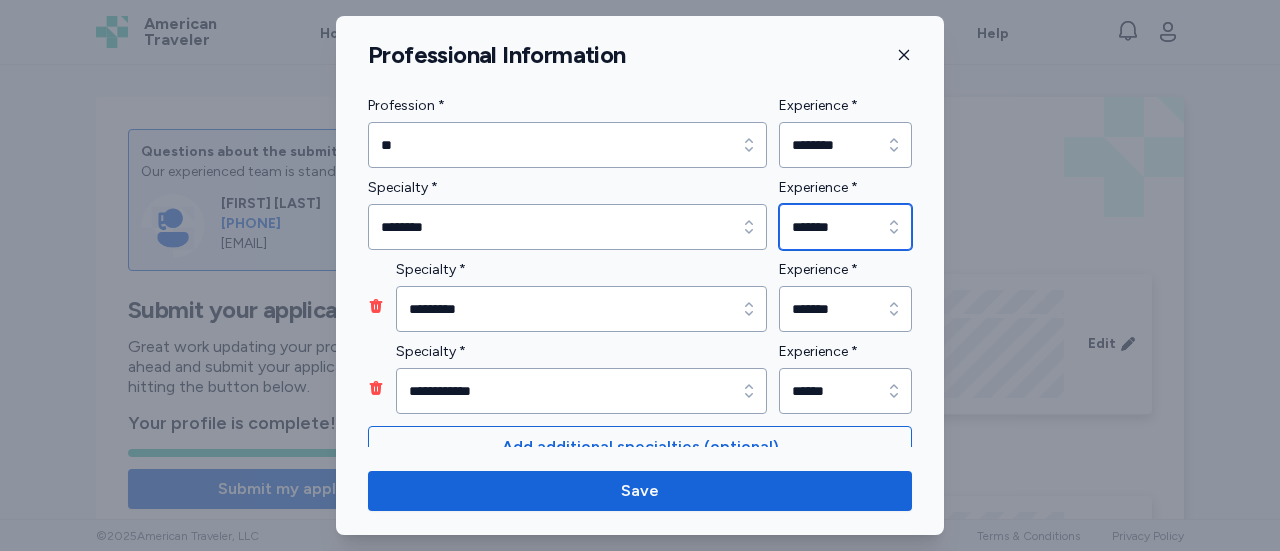 click 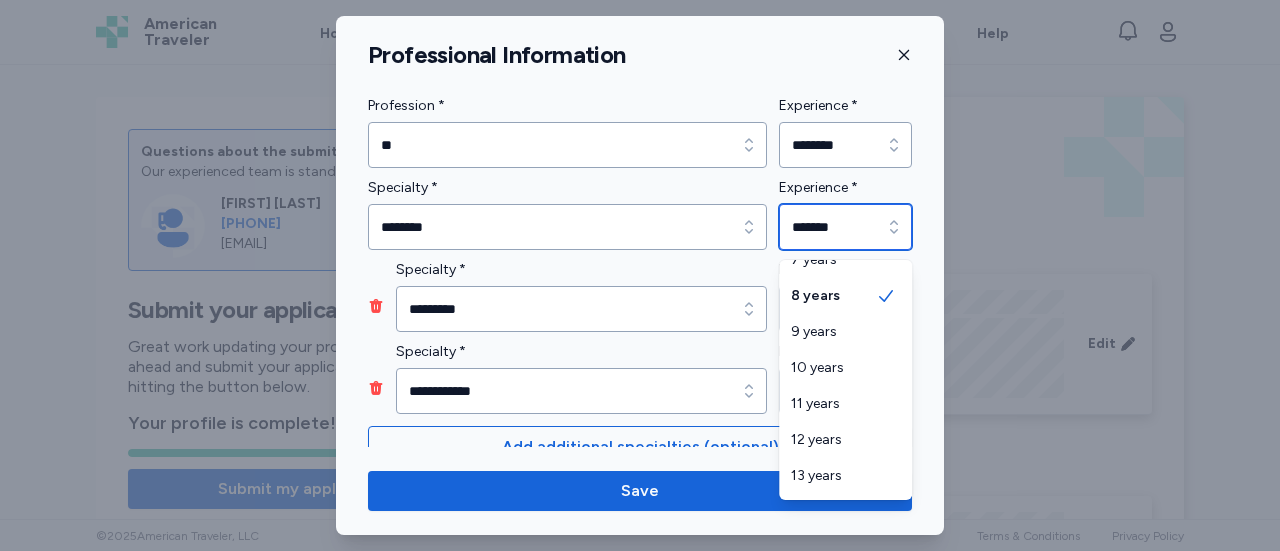scroll, scrollTop: 387, scrollLeft: 0, axis: vertical 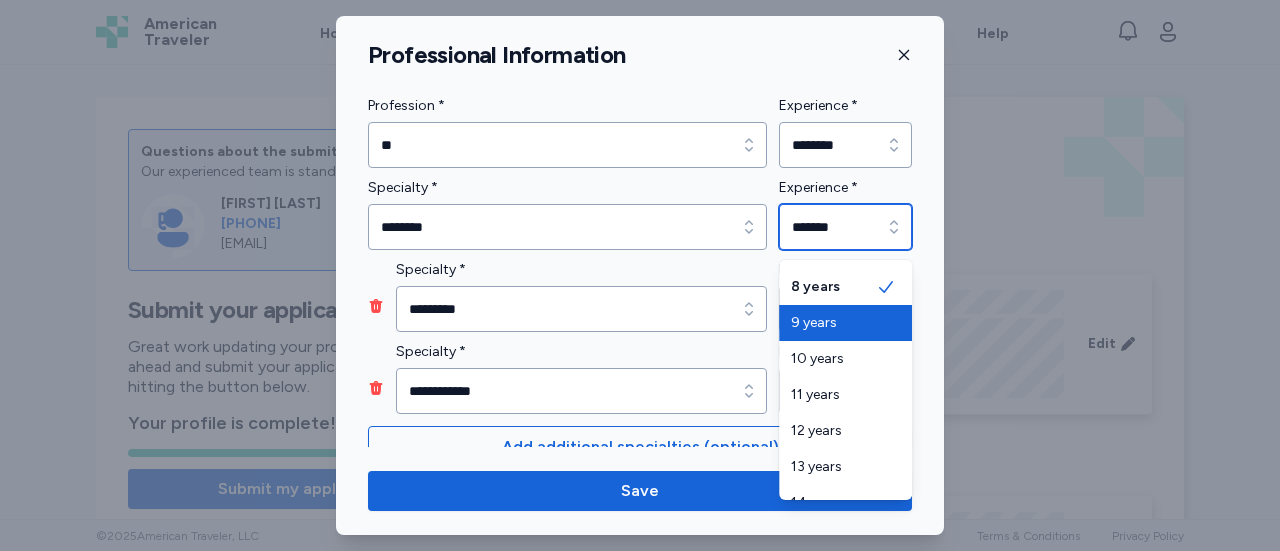 type on "*******" 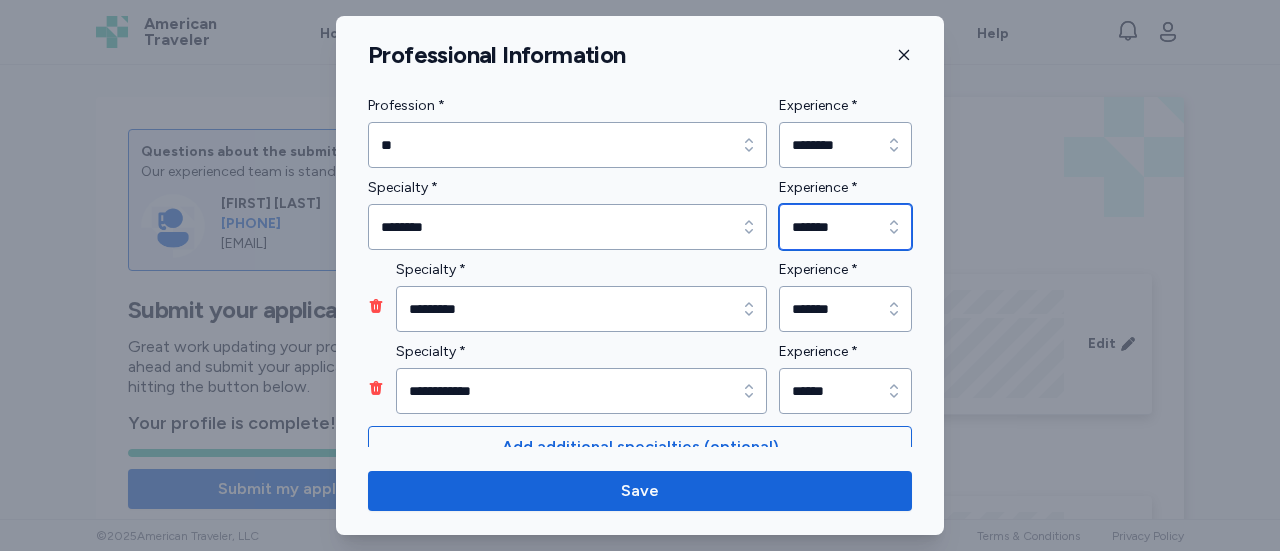 scroll, scrollTop: 24, scrollLeft: 0, axis: vertical 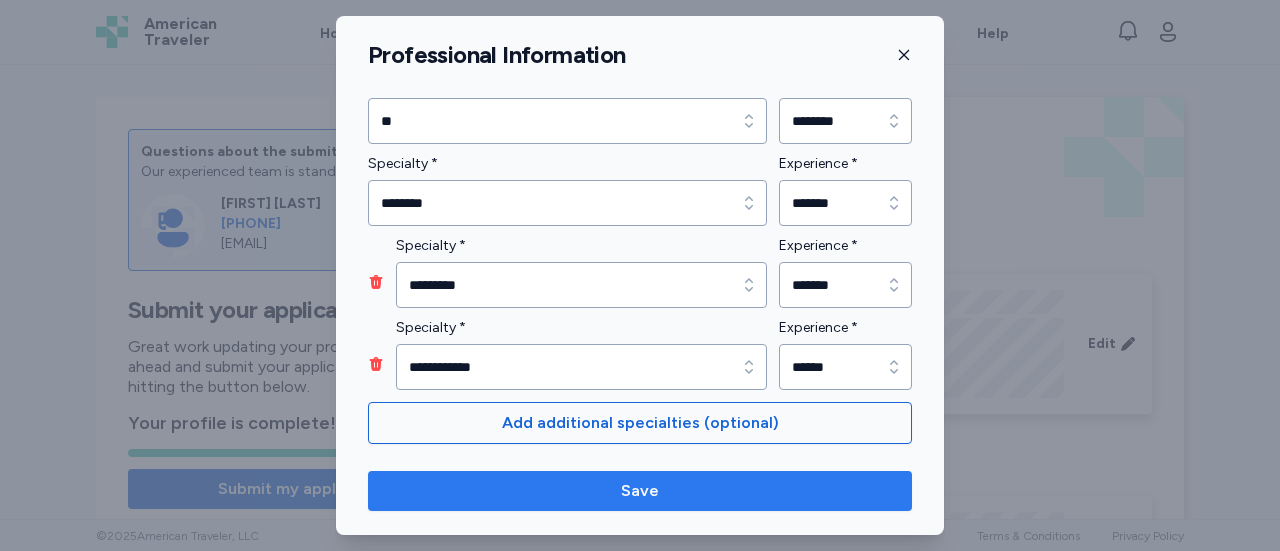 click on "Save" at bounding box center [640, 491] 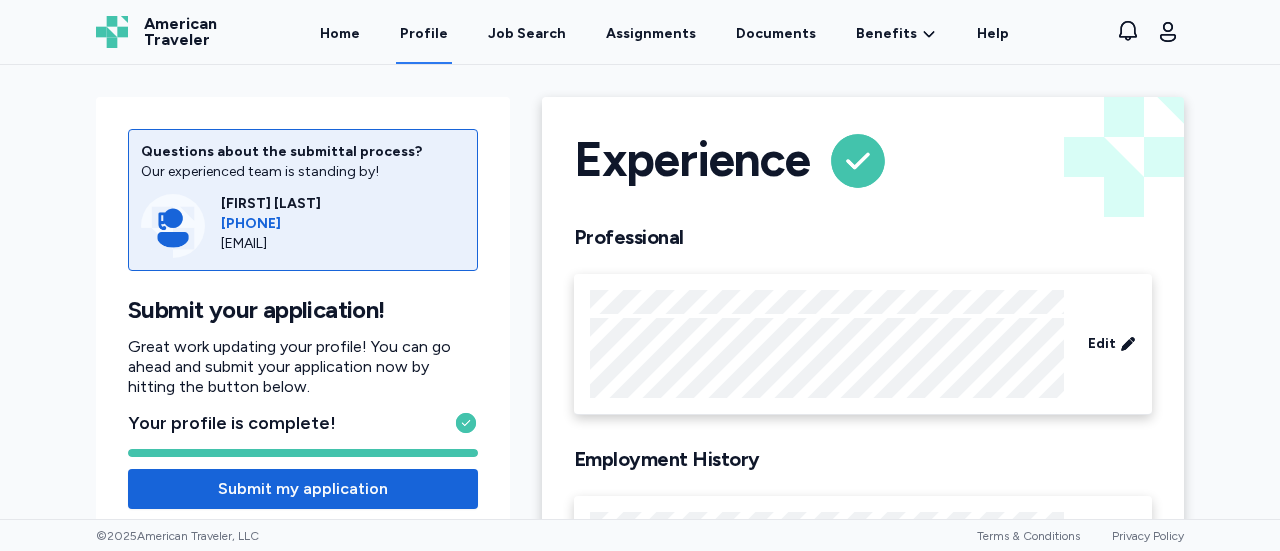 scroll, scrollTop: 24, scrollLeft: 0, axis: vertical 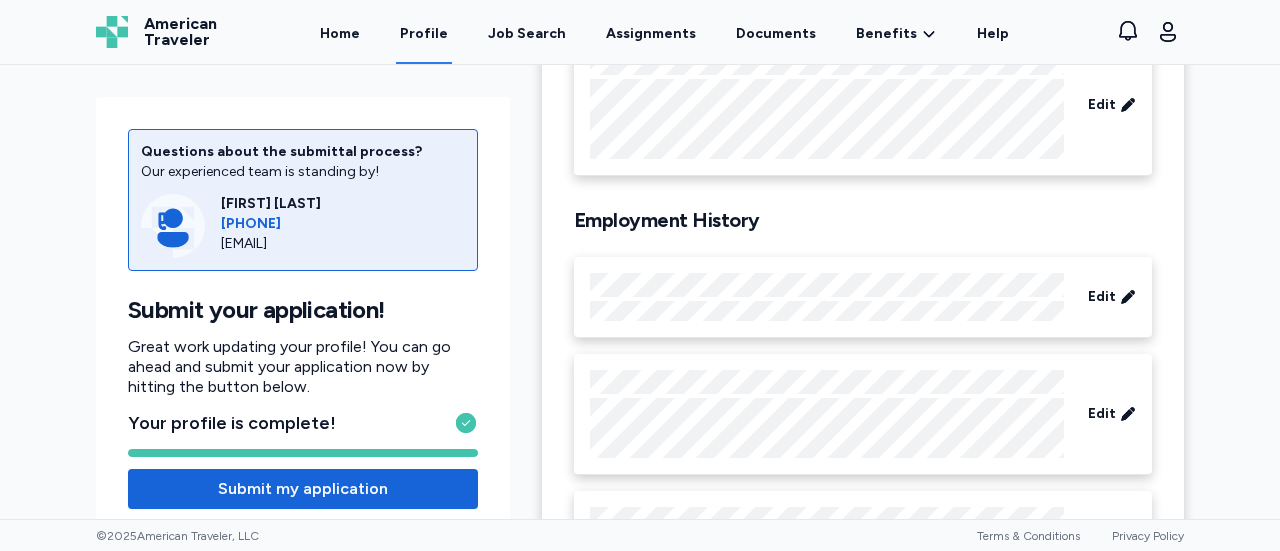 click on "Experience Professional Edit   Employment History Edit   Edit   Edit   Edit   Edit   Edit   Edit   Edit   Edit   Edit   Edit   Edit   Edit   Edit   Edit   Add experience" at bounding box center (863, 1022) 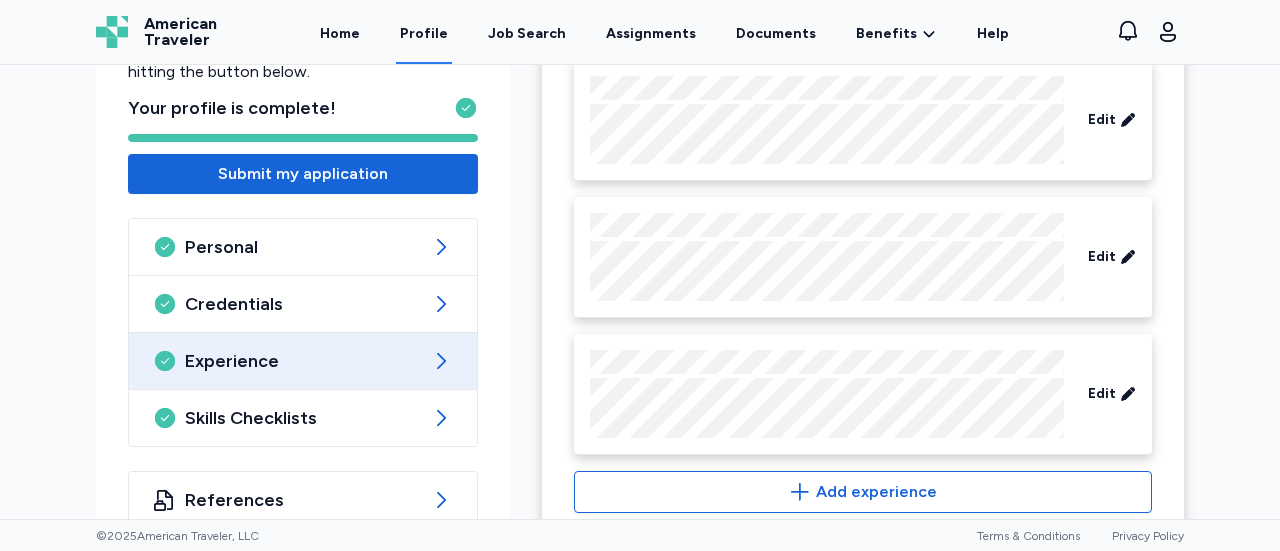 scroll, scrollTop: 1915, scrollLeft: 0, axis: vertical 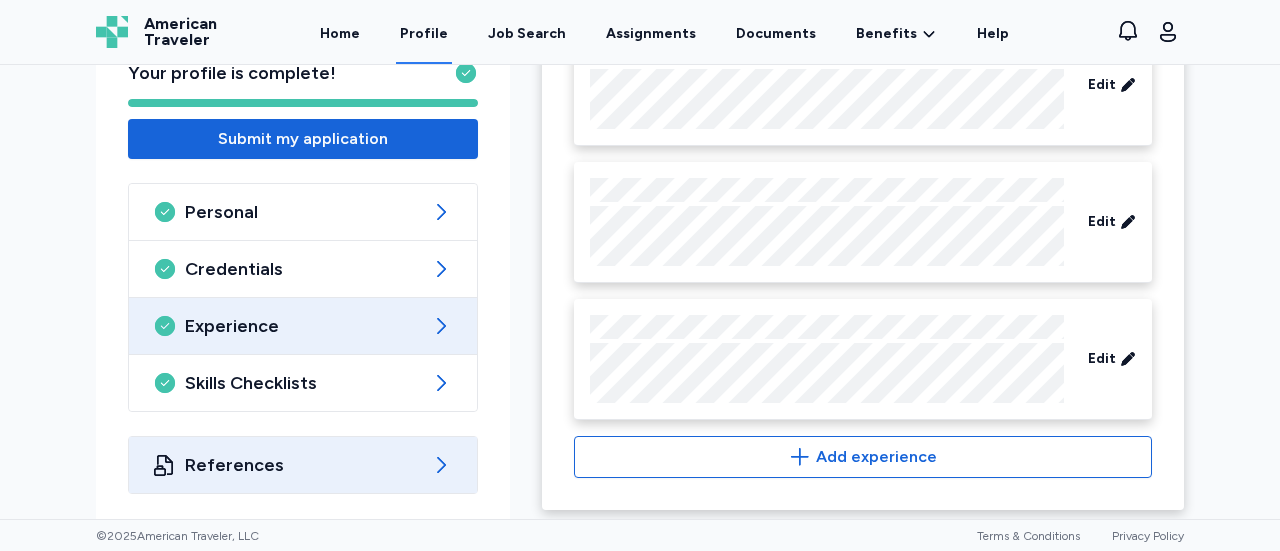 click on "References" at bounding box center [303, 465] 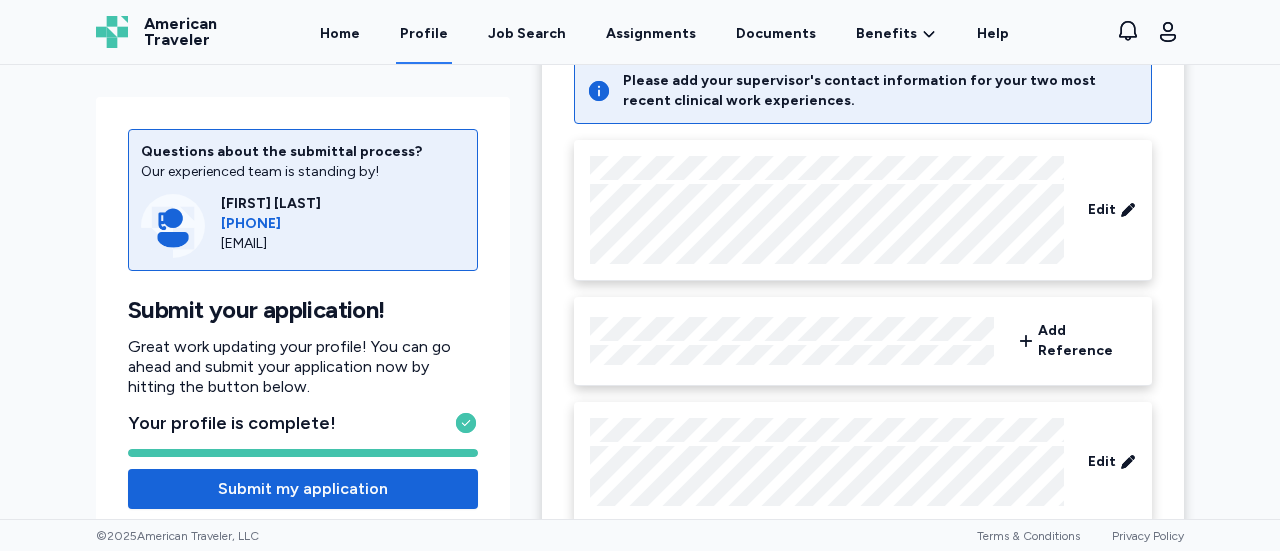 scroll, scrollTop: 0, scrollLeft: 0, axis: both 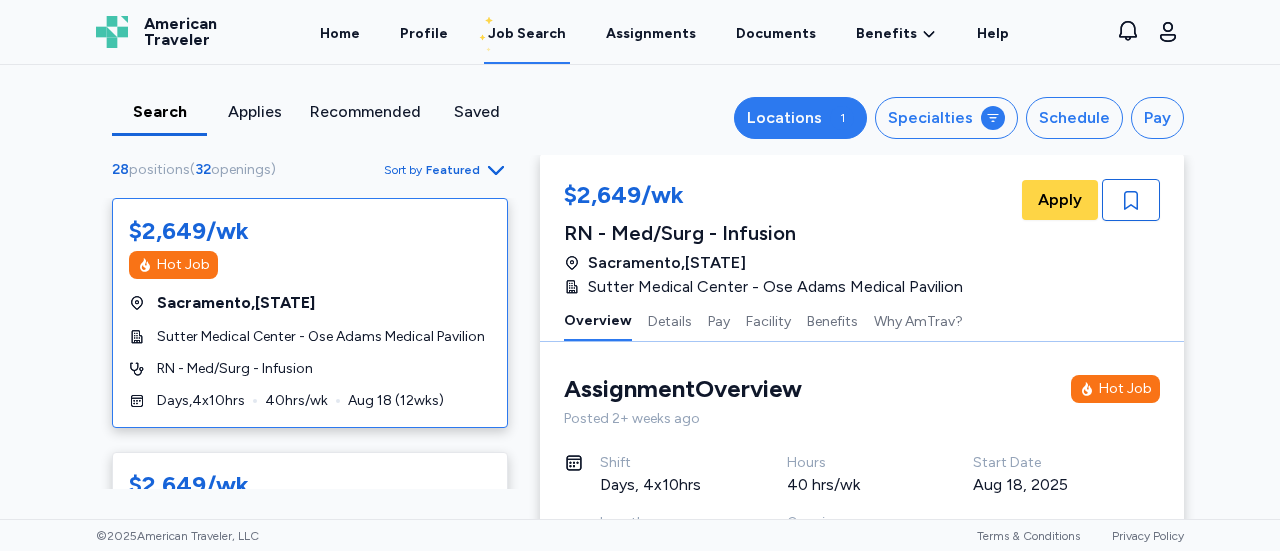 click on "Locations" at bounding box center (784, 118) 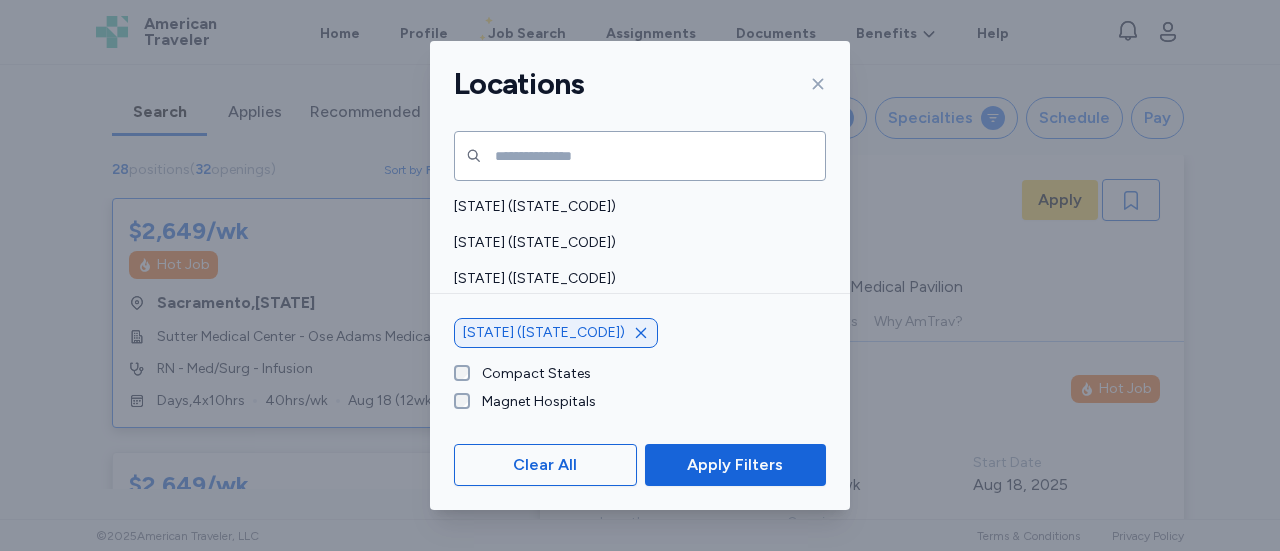 click on "Alabama (AL) Alaska (AK) Arizona (AZ) Arkansas (AR) California (CA) Colorado (CO) Connecticut (CT) District of Columbia (DC) Delaware (DE) Florida (FL) Georgia (GA) Hawaii (HI) Idaho (ID) Illinois (IL) Indiana (IN) Iowa (IA) Kansas (KS) Kentucky (KY) Louisiana (LA) Maine (ME) Maryland (MD) Massachusetts (MA) Michigan (MI) Minnesota (MN) Mississippi (MS) Missouri (MO) Montana (MT) Nebraska (NE) Nevada (NV) New Hampshire (NH) New Jersey (NJ) New Mexico (NM) New York (NY) North Carolina (NC) North Dakota (ND) Ohio (OH) Oklahoma (OK) Oregon (OR) Pennsylvania (PA) Rhode Island (RI) South Carolina (SC) South Dakota (SD) Tennessee (TN) Texas (TX) Utah (UT) Vermont (VT) Virginia (VA) Washington (WA) West Virginia (WV) Wisconsin (WI) Wyoming (WY) California (CA)" at bounding box center (640, 237) 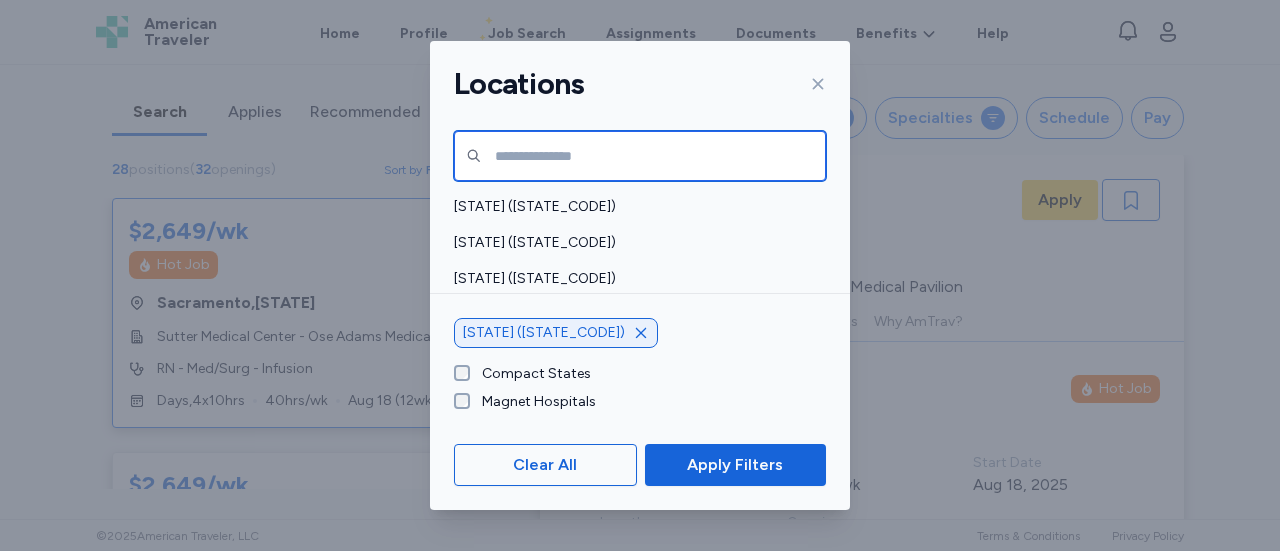 click at bounding box center [640, 156] 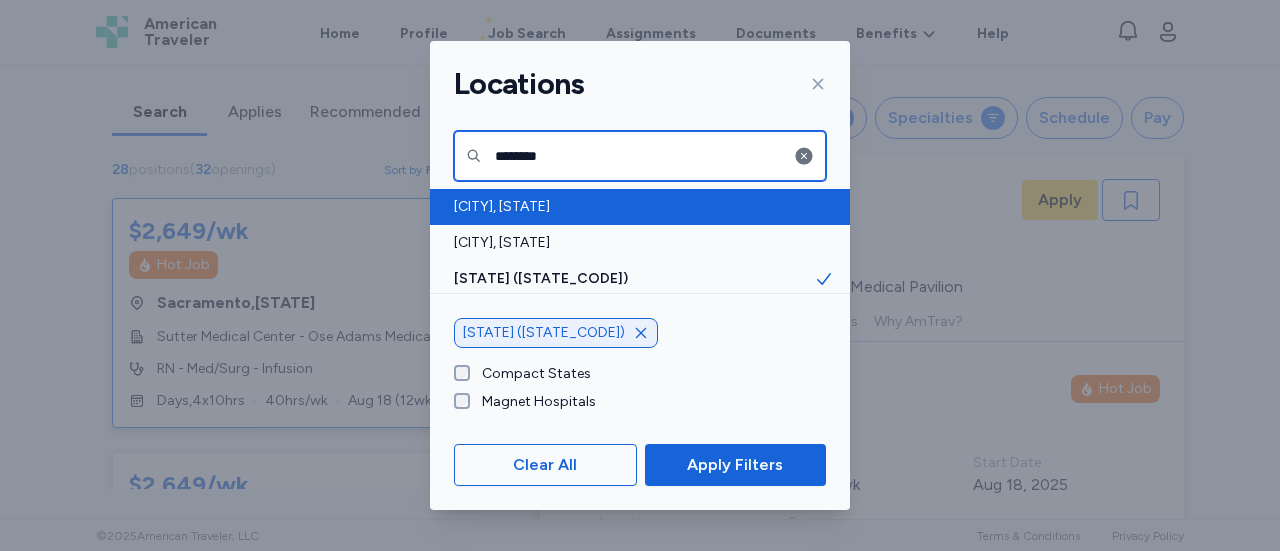 type on "********" 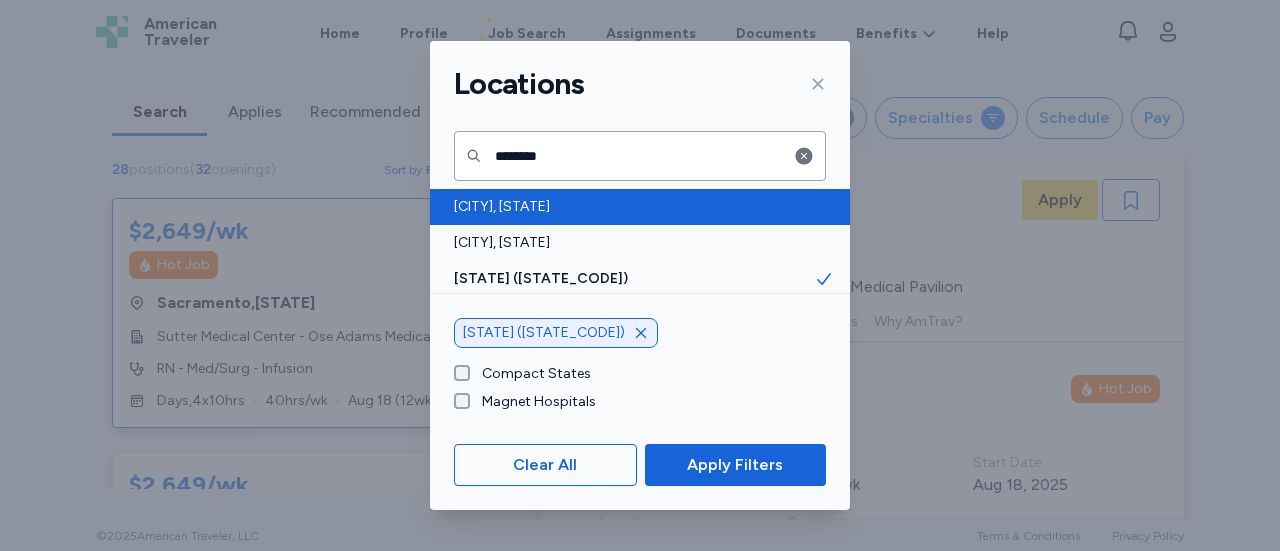 click on "San Francisco, CA" at bounding box center (634, 207) 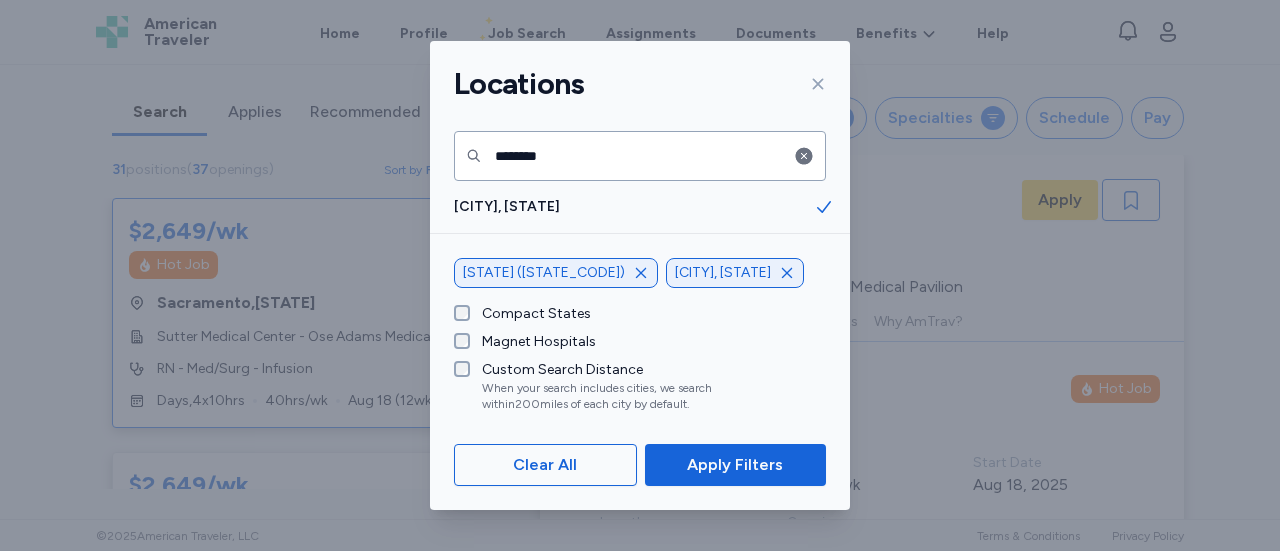 click 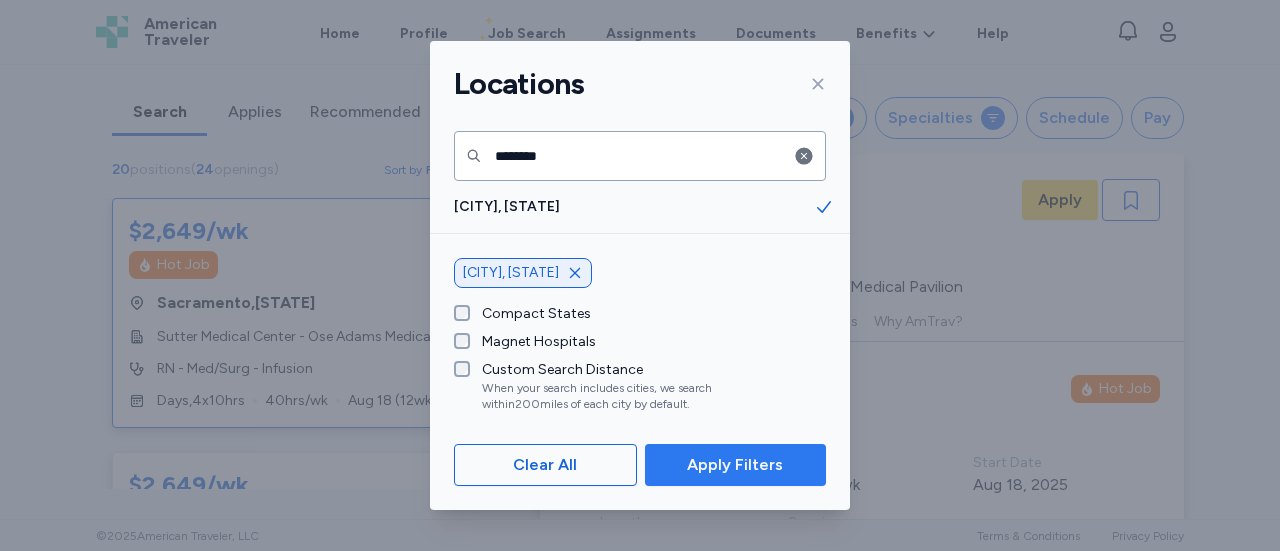 click on "Apply Filters" at bounding box center [735, 465] 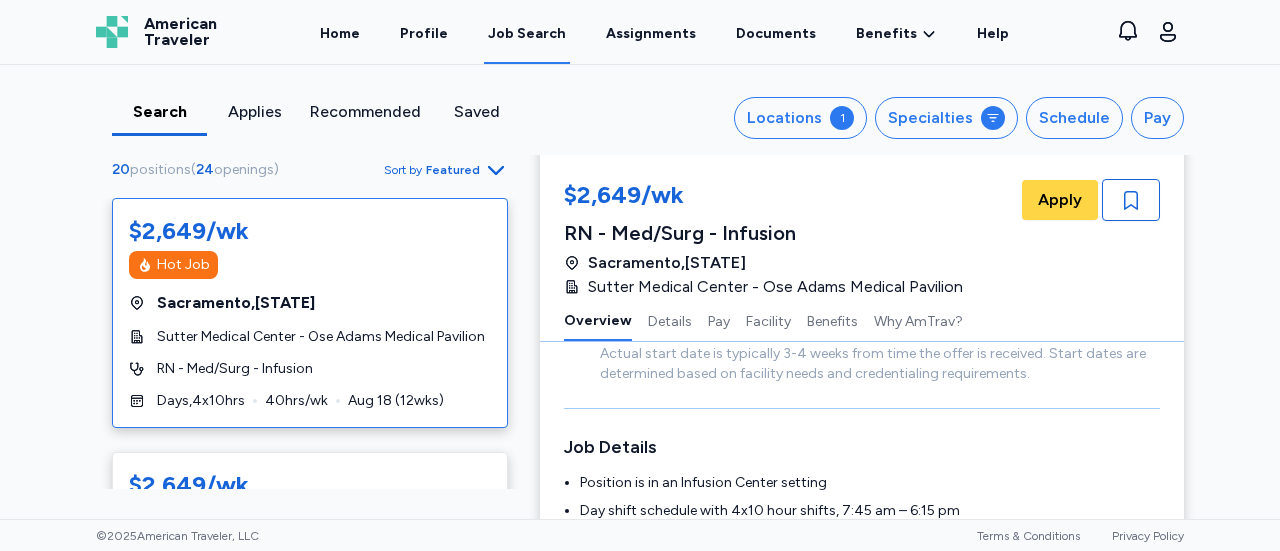 scroll, scrollTop: 240, scrollLeft: 0, axis: vertical 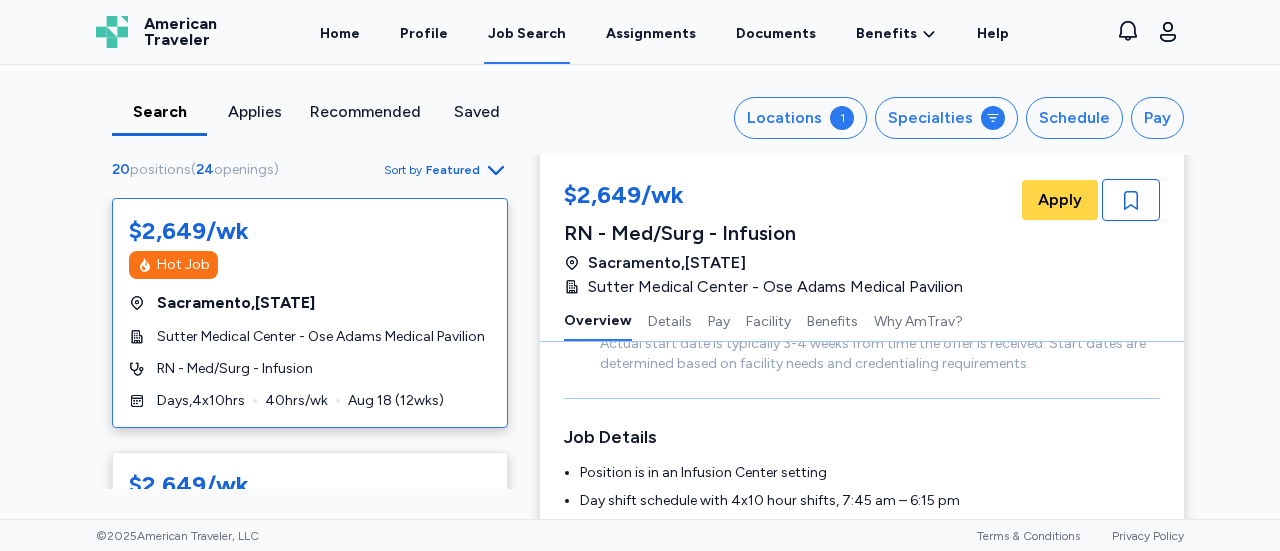 click on "$[NUMBER]/wk Hot Job [CITY] , [STATE] Sutter Medical Center - Ose Adams Medical Pavilion RN - Med/Surg - Infusion Days , 4 x 10 hrs 40 hrs/wk [DATE] ( [NUMBER] wks) $[NUMBER]/wk Hot Job [CITY] , [STATE] Sutter Medical Center - Ose Adams Medical Pavilion RN - Med/Surg - Infusion Days , 4 x 10 hrs 40 hrs/wk [DATE] ( [NUMBER] wks) $[NUMBER]/wk Posted [NUMBER] hr ago Hot Job [CITY] , [STATE] Santa Rosa Memorial Hospital RN - Med/Surg - Wound/Ostomy Care Days , 3 x 12 hrs 36 hrs/wk [DATE] ( [NUMBER] wks) $[NUMBER]/wk Hot Job [CITY] , [STATE] Sutter Davis Hospital RN - Med/Surg - Infusion Days , 5 x 8 hrs 40 hrs/wk ASAP ( [NUMBER] wks) $[NUMBER]/wk [CITY] , [STATE] Northern Nevada Medical Center RN - Med/Surg Tele Nights , 3 x 12 hrs 36 hrs/wk ASAP ( [NUMBER] wks) $[NUMBER]/wk [CITY] , [STATE] Kaiser Permanente Oakland Medical Center RN - Med/Surg - Oncology Nights , 3 x 12 hrs 36 hrs/wk ASAP ( [NUMBER] wks) $[NUMBER]/wk [CITY] , [STATE] Kaiser Permanente Oakland Medical Center RN - Med/Surg - Oncology Nights" at bounding box center (310, 1384) 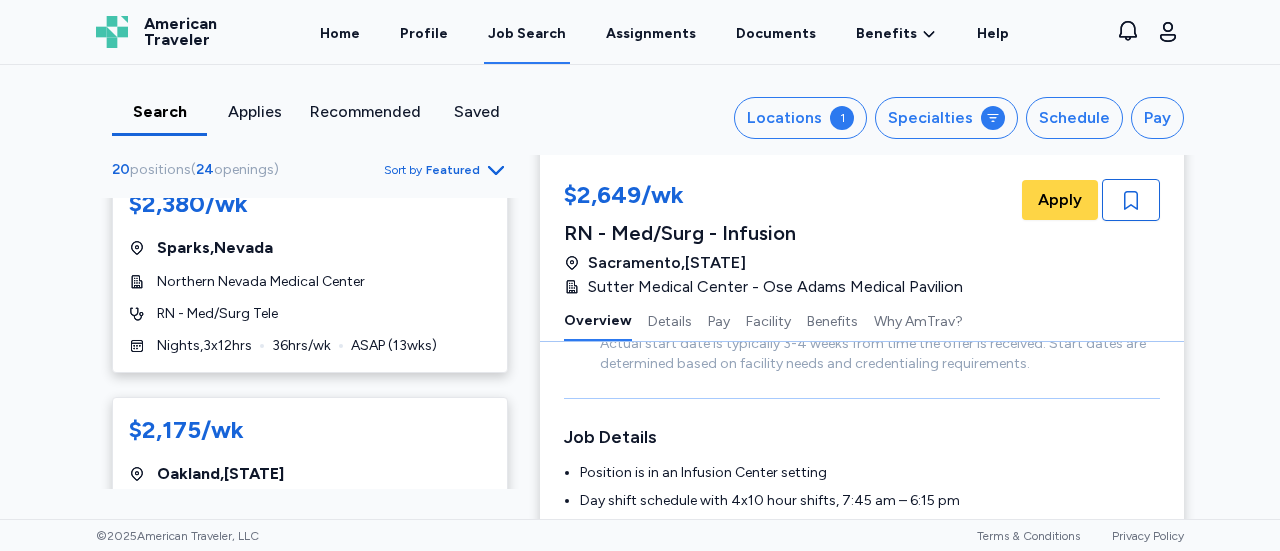 scroll, scrollTop: 0, scrollLeft: 0, axis: both 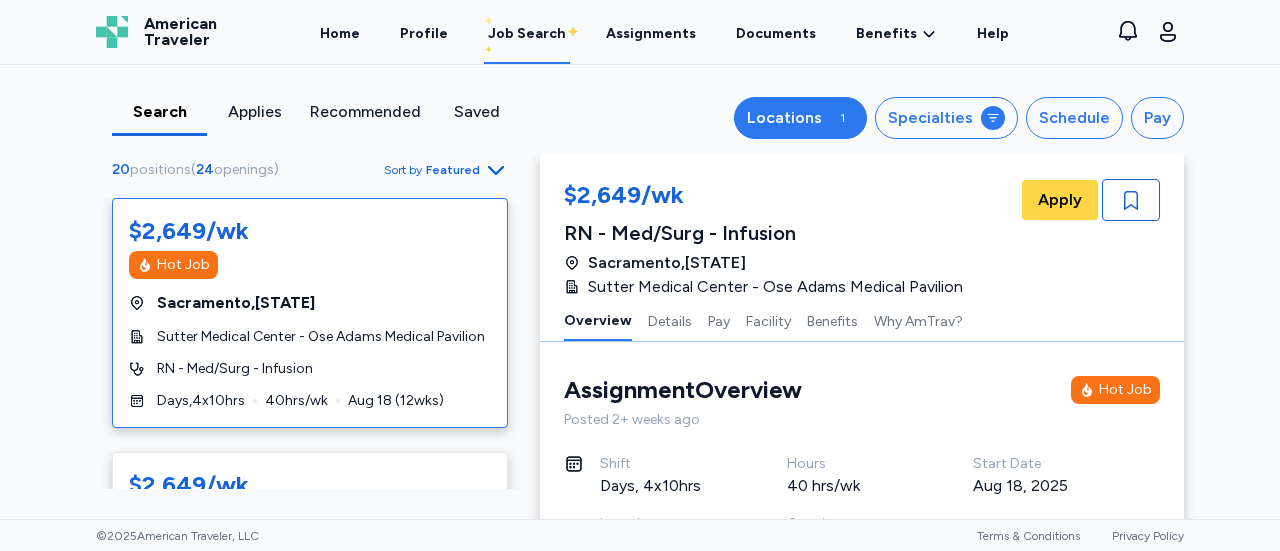 click on "Locations" at bounding box center (784, 118) 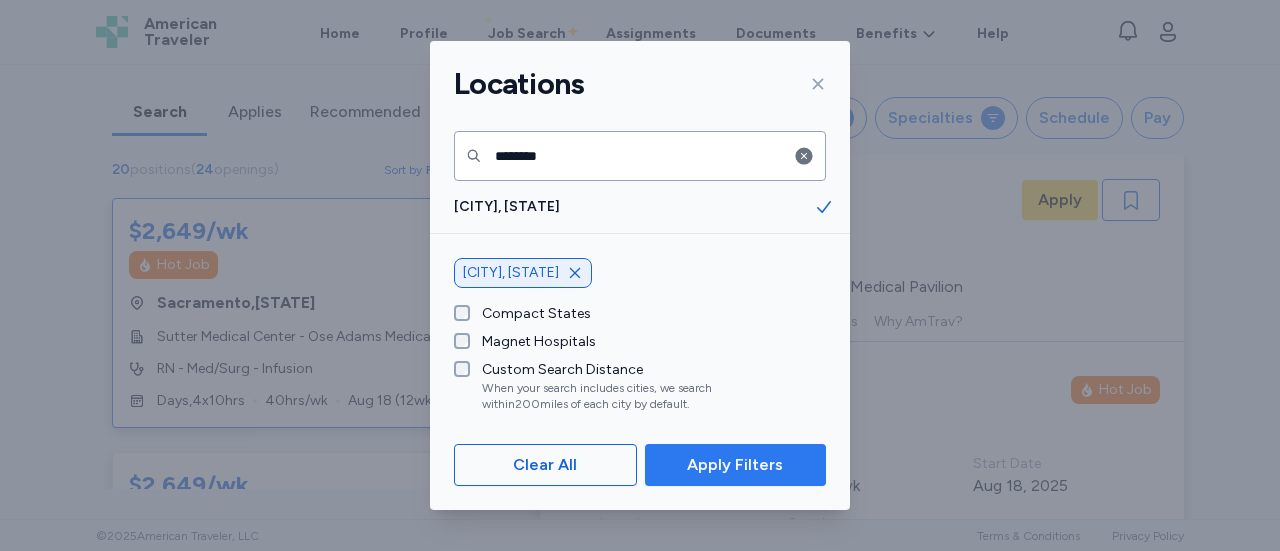 click on "Apply Filters" at bounding box center [735, 465] 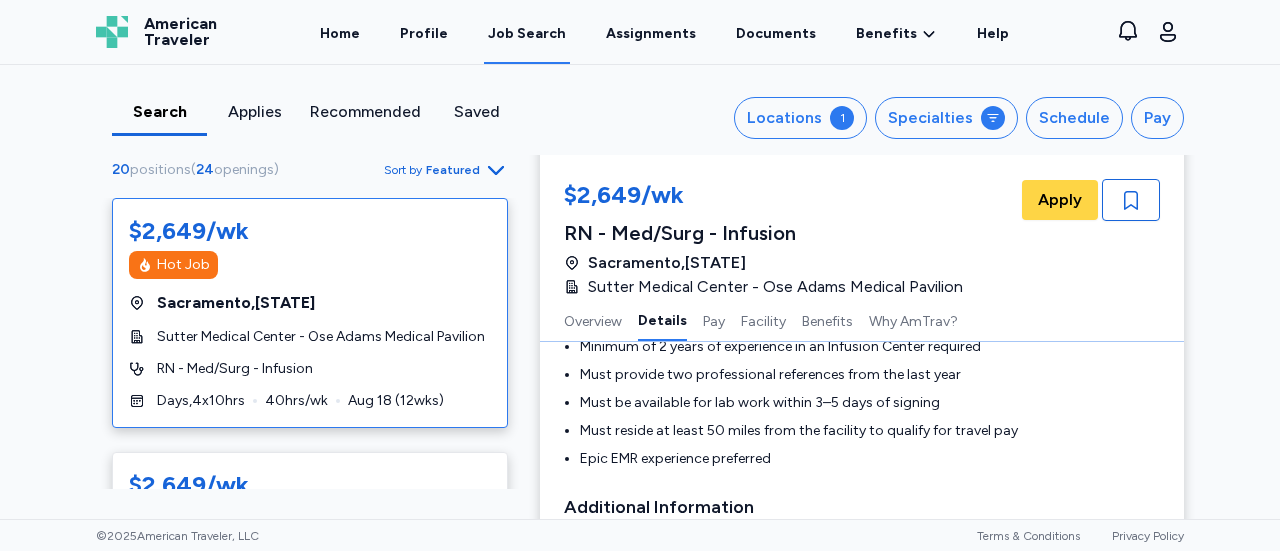 scroll, scrollTop: 738, scrollLeft: 0, axis: vertical 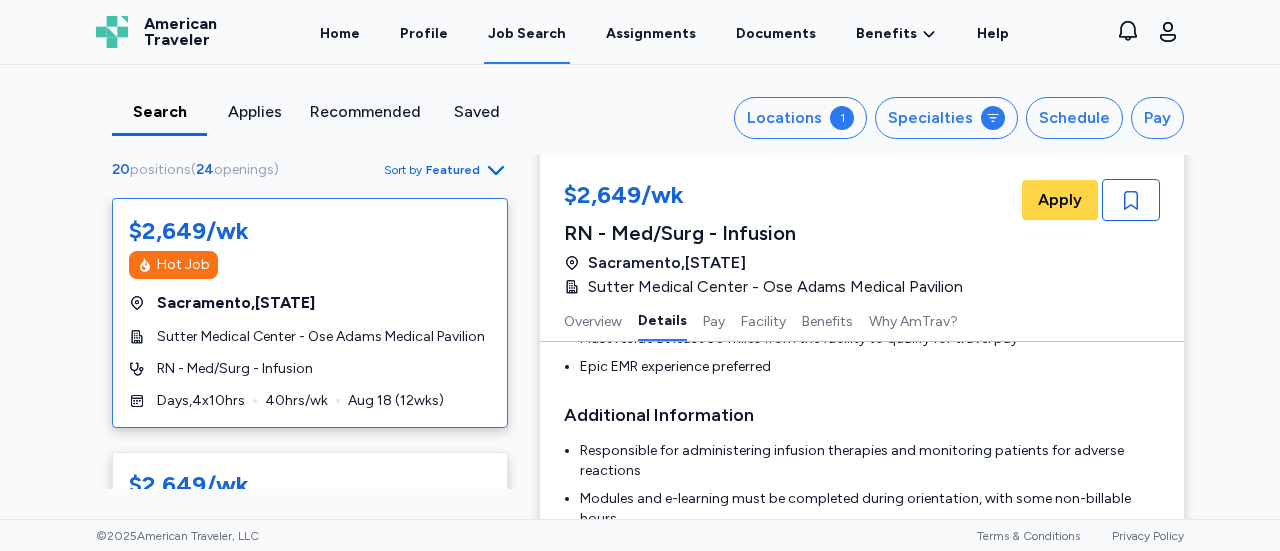 click on "Search Applies Recommended Saved Locations 1 Specialties Schedule Pay 20  positions  ( 24  openings ) Sort by Featured 20  positions  ( 24  openings ) Sort by Featured $2,649/wk Hot Job Sacramento ,  California Sutter Medical Center - Ose Adams Medical Pavilion RN - Med/Surg - Infusion Days ,  4 x 10 hrs 40  hrs/wk Aug 18   ( 12  wks) $2,649/wk Hot Job Sacramento ,  California Sutter Medical Center - Ose Adams Medical Pavilion RN - Med/Surg - Infusion Days ,  4 x 10 hrs 40  hrs/wk Aug 18   ( 12  wks) $2,435/wk Posted   17 hr ago Hot Job Santa Rosa ,  California Santa Rosa Memorial Hospital RN - Med/Surg - Wound/Ostomy Care Days ,  3 x 12 hrs 36  hrs/wk Sep 2   ( 13  wks) $2,400/wk Hot Job Davis ,  California Sutter Davis Hospital RN - Med/Surg - Infusion Days ,  5 x 8 hrs 40  hrs/wk ASAP   ( 13  wks) $2,380/wk Sparks ,  Nevada Northern Nevada Medical Center RN - Med/Surg Tele Nights ,  3 x 12 hrs 36  hrs/wk ASAP   ( 13  wks) $2,175/wk Oakland ,  California Kaiser Permanente Oakland Medical Center Nights ,  3" at bounding box center [640, 292] 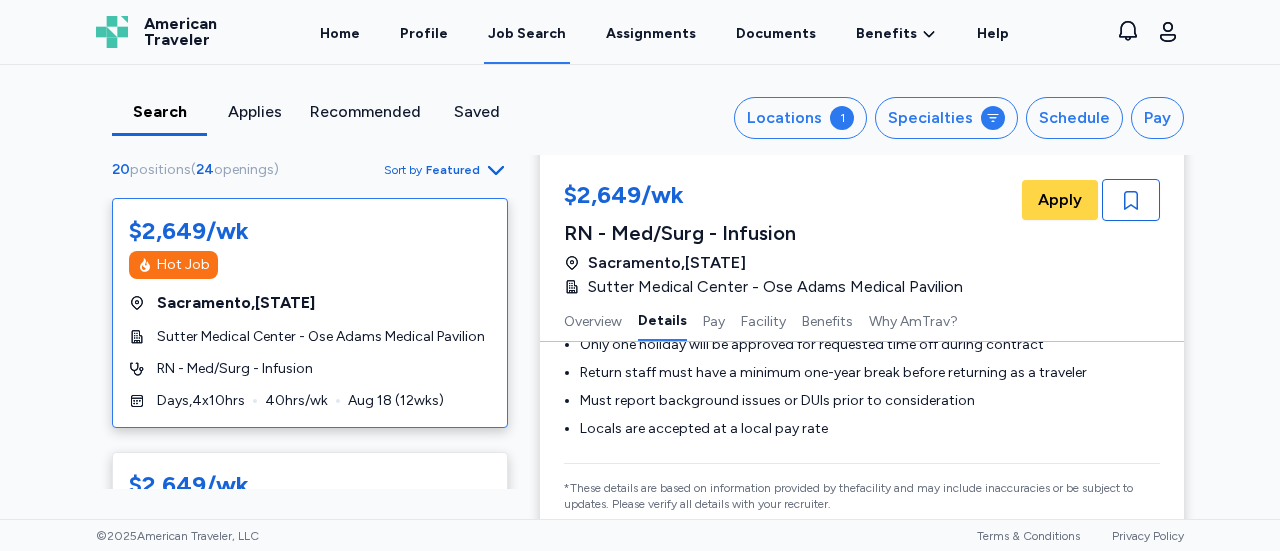 scroll, scrollTop: 1028, scrollLeft: 0, axis: vertical 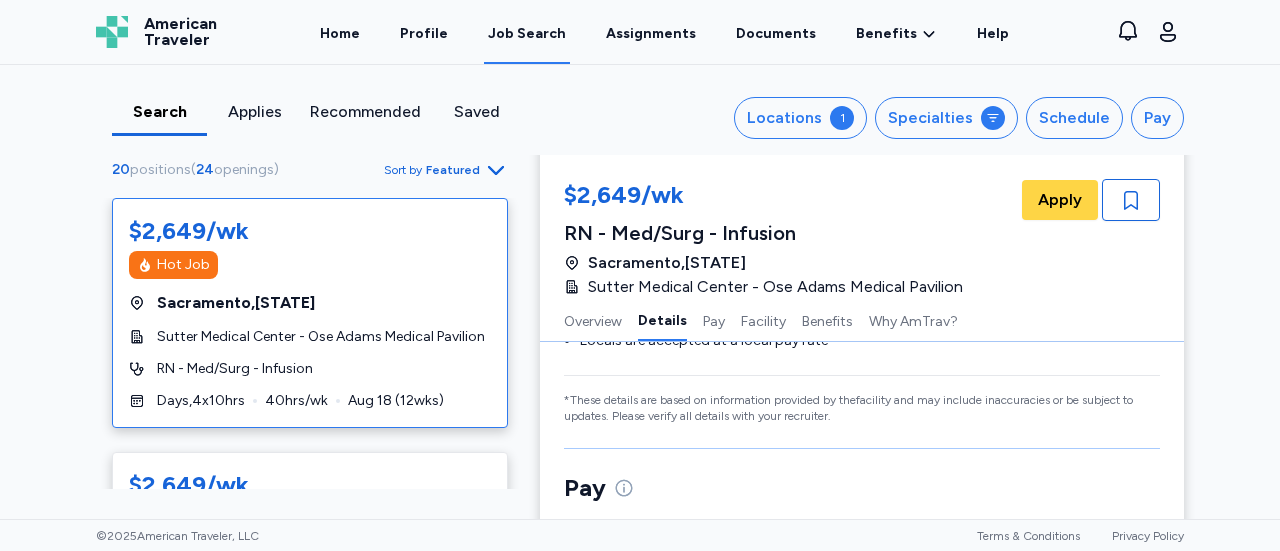 click on "$[NUMBER]/wk Hot Job [CITY] , [STATE] Sutter Medical Center - Ose Adams Medical Pavilion RN - Med/Surg - Infusion Days , 4 x 10 hrs 40 hrs/wk [DATE] ( [NUMBER] wks) $[NUMBER]/wk Hot Job [CITY] , [STATE] Sutter Medical Center - Ose Adams Medical Pavilion RN - Med/Surg - Infusion Days , 4 x 10 hrs 40 hrs/wk [DATE] ( [NUMBER] wks) $[NUMBER]/wk Posted [NUMBER] hr ago Hot Job [CITY] , [STATE] Santa Rosa Memorial Hospital RN - Med/Surg - Wound/Ostomy Care Days , 3 x 12 hrs 36 hrs/wk [DATE] ( [NUMBER] wks) $[NUMBER]/wk Hot Job [CITY] , [STATE] Sutter Davis Hospital RN - Med/Surg - Infusion Days , 5 x 8 hrs 40 hrs/wk ASAP ( [NUMBER] wks) $[NUMBER]/wk [CITY] , [STATE] Northern Nevada Medical Center RN - Med/Surg Tele Nights , 3 x 12 hrs 36 hrs/wk ASAP ( [NUMBER] wks) $[NUMBER]/wk [CITY] , [STATE] Kaiser Permanente Oakland Medical Center RN - Med/Surg - Oncology Nights , 3 x 12 hrs 36 hrs/wk ASAP ( [NUMBER] wks) $[NUMBER]/wk [CITY] , [STATE] Kaiser Permanente Oakland Medical Center RN - Med/Surg - Oncology Nights" at bounding box center (310, 1384) 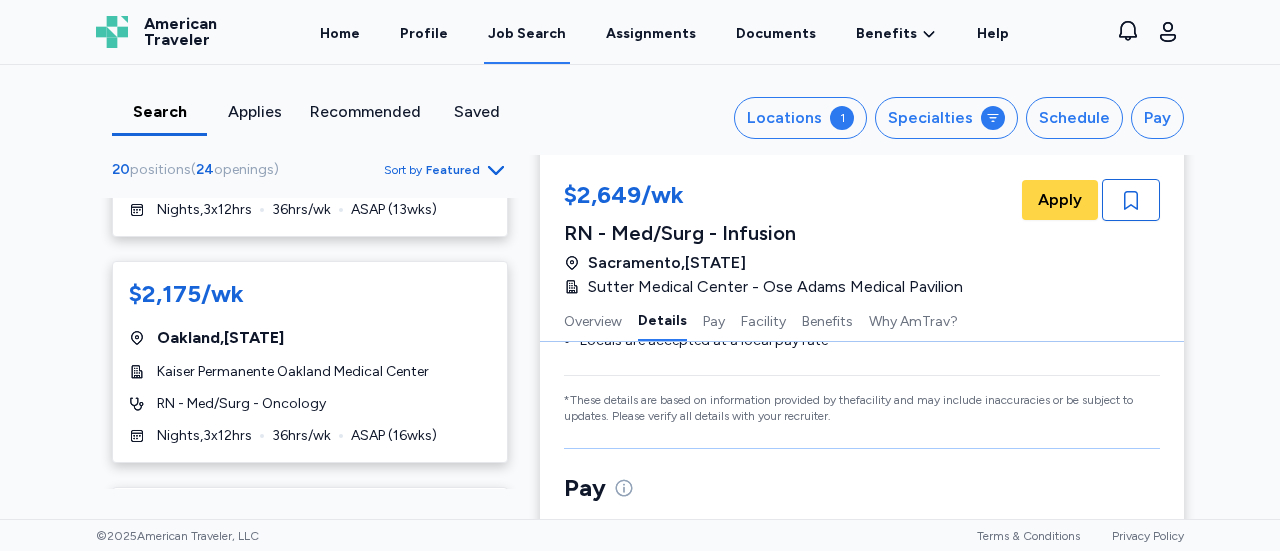 scroll, scrollTop: 1180, scrollLeft: 0, axis: vertical 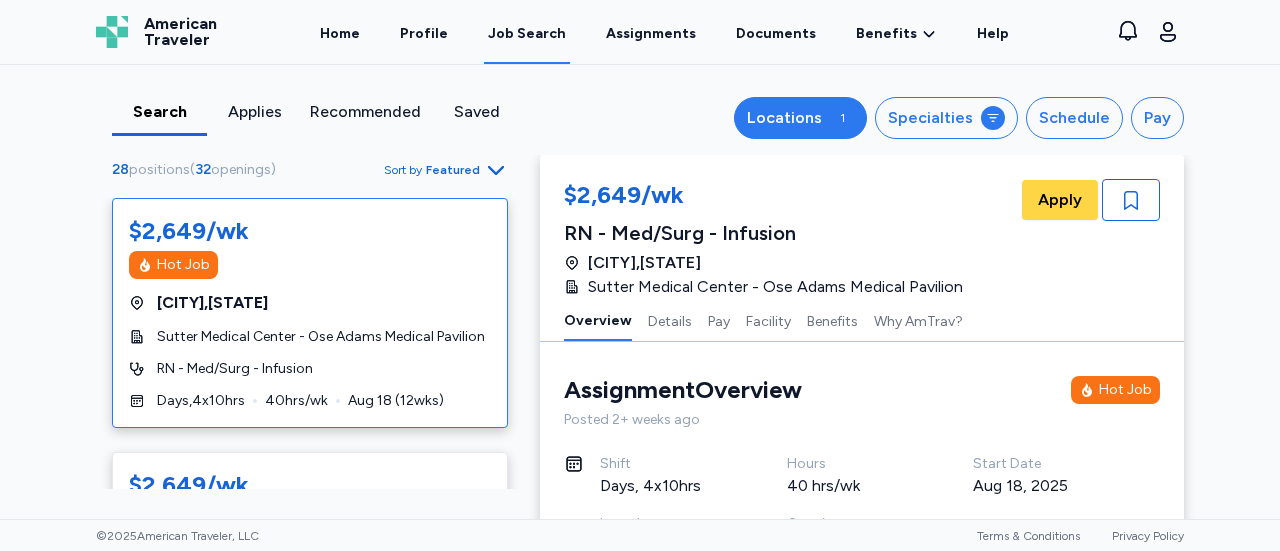 click on "Locations" at bounding box center (784, 118) 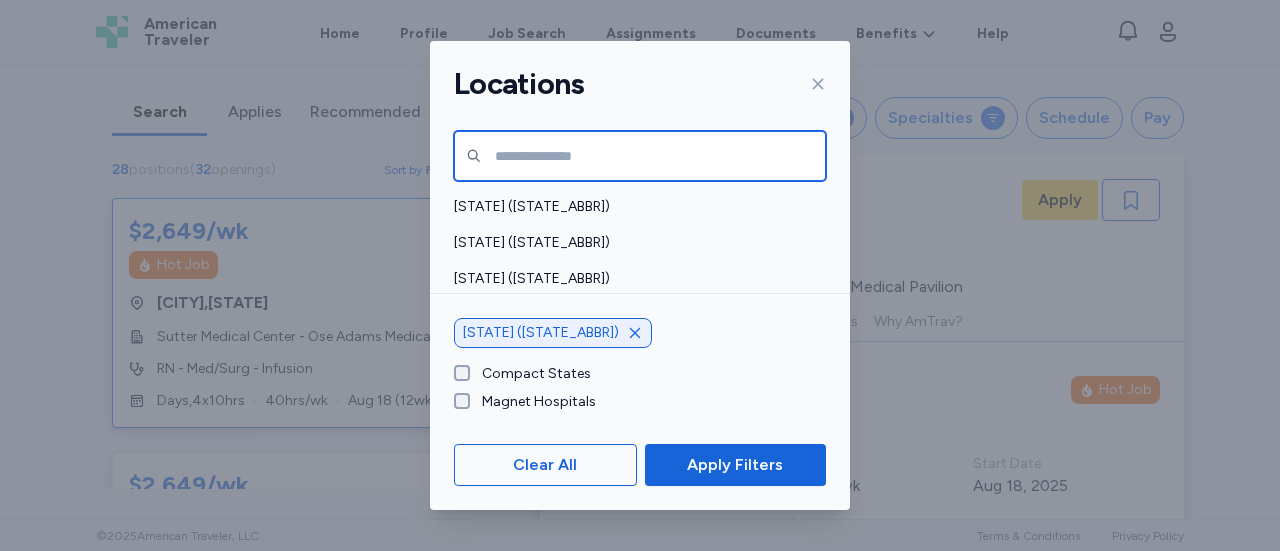 click at bounding box center (640, 156) 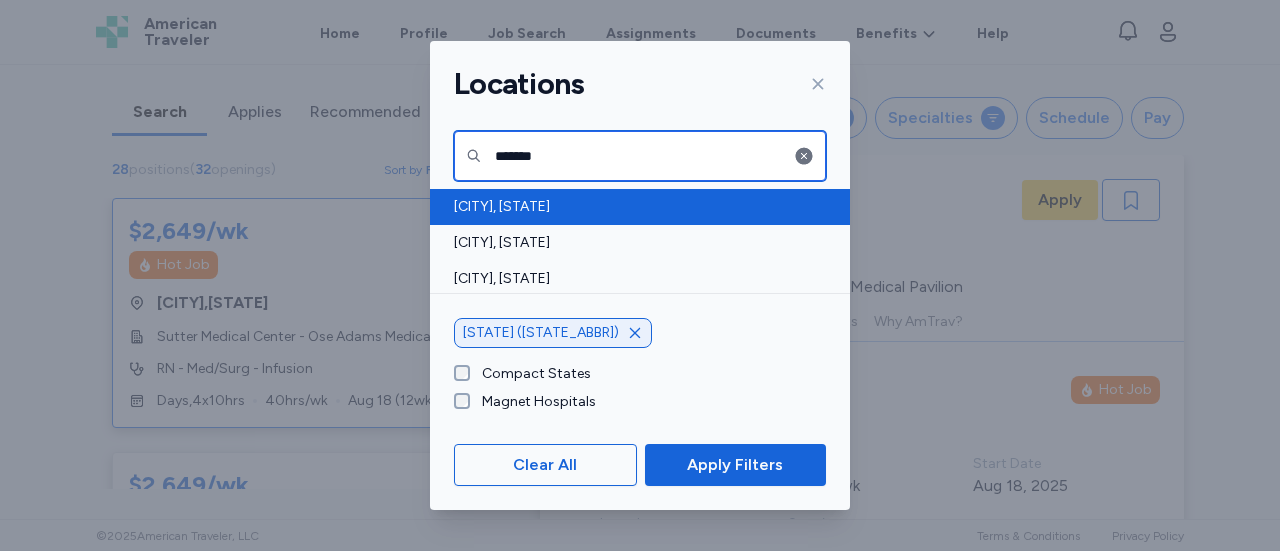 type on "*******" 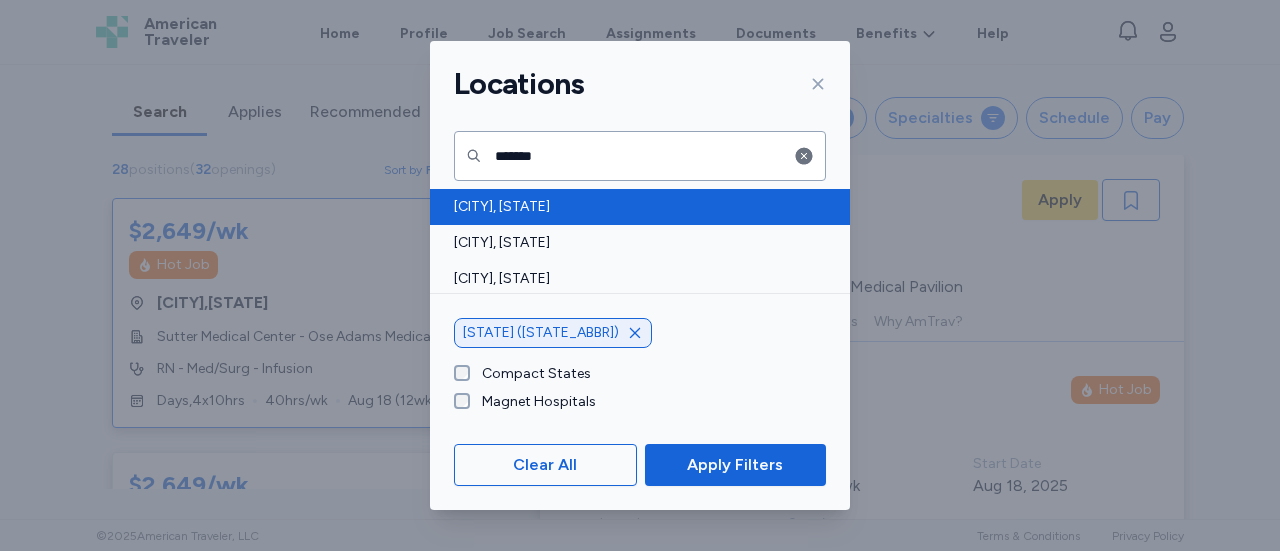 click on "[CITY], [STATE]" at bounding box center (634, 207) 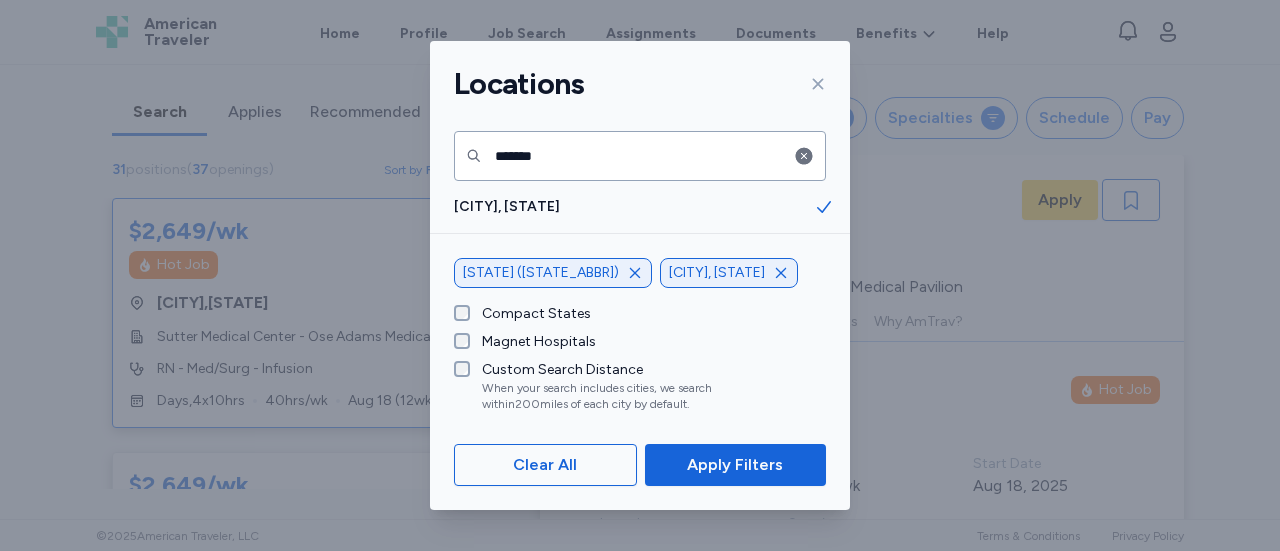 click 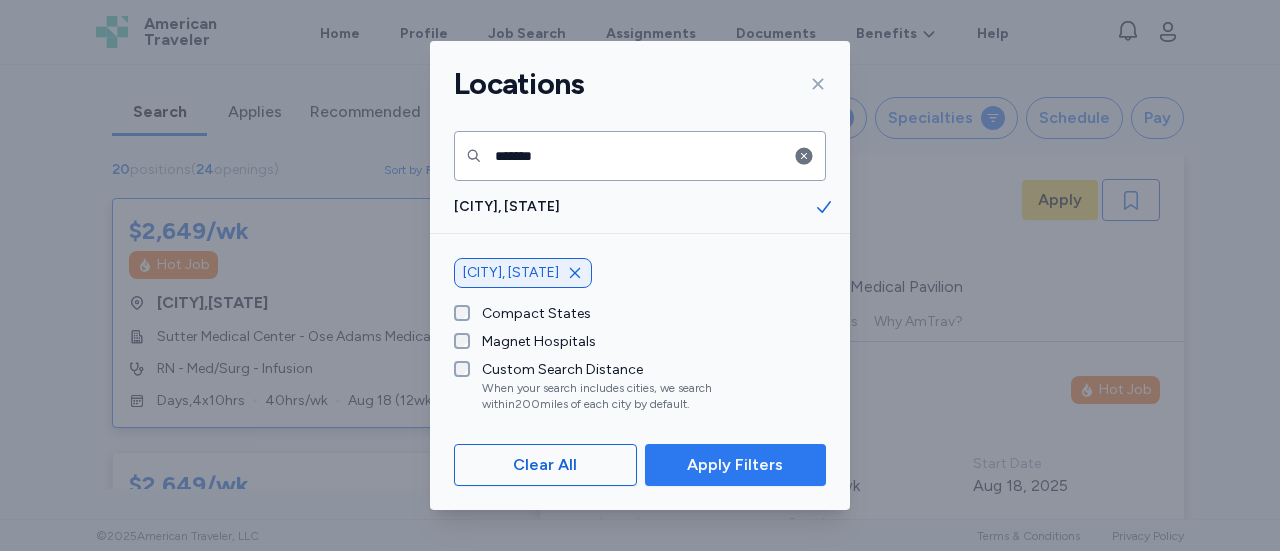 click on "Apply Filters" at bounding box center [735, 465] 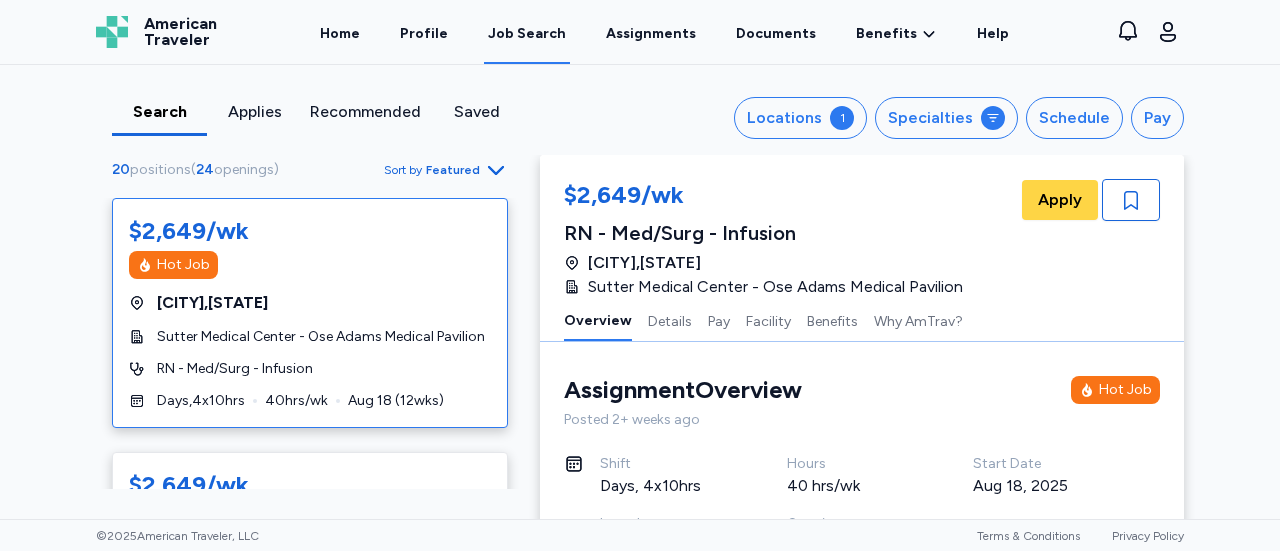 click on "$[NUMBER]/wk Hot Job [CITY] , [STATE] Sutter Medical Center - Ose Adams Medical Pavilion RN - Med/Surg - Infusion Days , 4 x 10 hrs 40 hrs/wk [DATE] ( [NUMBER] wks) $[NUMBER]/wk Hot Job [CITY] , [STATE] Sutter Medical Center - Ose Adams Medical Pavilion RN - Med/Surg - Infusion Days , 4 x 10 hrs 40 hrs/wk [DATE] ( [NUMBER] wks) $[NUMBER]/wk Posted [NUMBER] hr ago Hot Job [CITY] , [STATE] Santa Rosa Memorial Hospital RN - Med/Surg - Wound/Ostomy Care Days , 3 x 12 hrs 36 hrs/wk [DATE] ( [NUMBER] wks) $[NUMBER]/wk Hot Job [CITY] , [STATE] Sutter Davis Hospital RN - Med/Surg - Infusion Days , 5 x 8 hrs 40 hrs/wk ASAP ( [NUMBER] wks) $[NUMBER]/wk [CITY] , [STATE] Northern Nevada Medical Center RN - Med/Surg Tele Nights , 3 x 12 hrs 36 hrs/wk ASAP ( [NUMBER] wks) $[NUMBER]/wk [CITY] , [STATE] Kaiser Permanente Oakland Medical Center RN - Med/Surg - Oncology Nights , 3 x 12 hrs 36 hrs/wk ASAP ( [NUMBER] wks) $[NUMBER]/wk [CITY] , [STATE] Kaiser Permanente Oakland Medical Center RN - Med/Surg - Oncology Nights" at bounding box center (310, 1384) 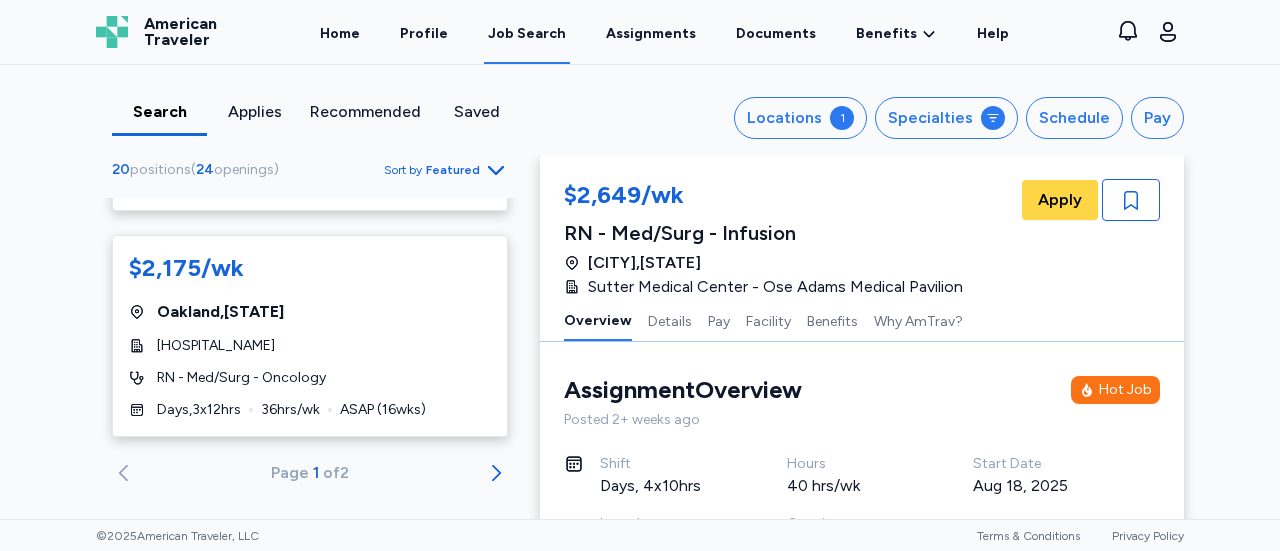 scroll, scrollTop: 2122, scrollLeft: 0, axis: vertical 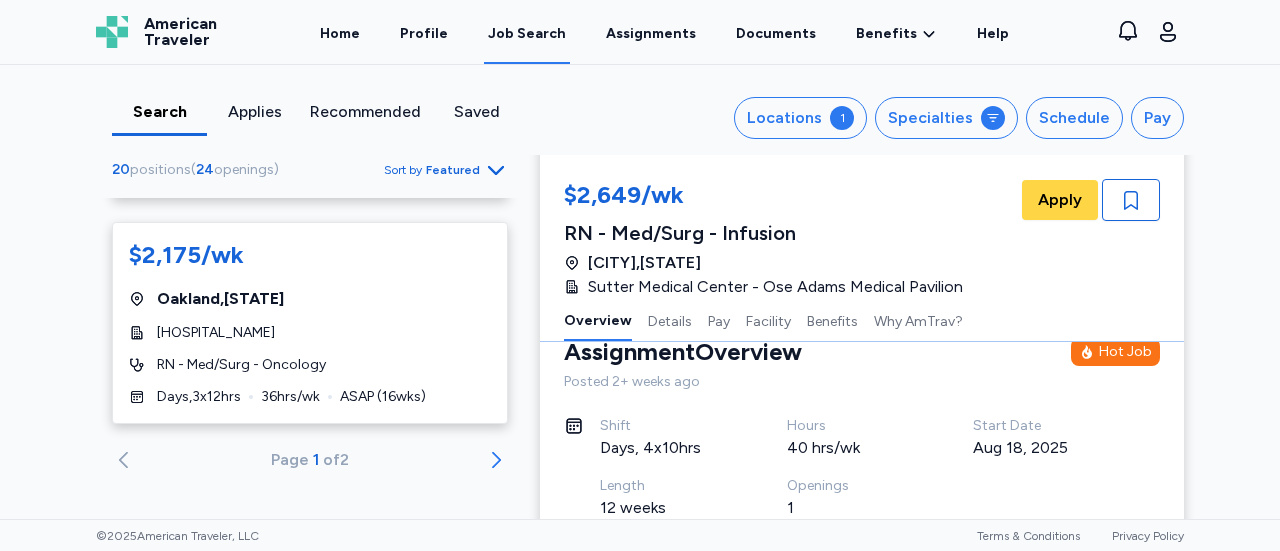 click 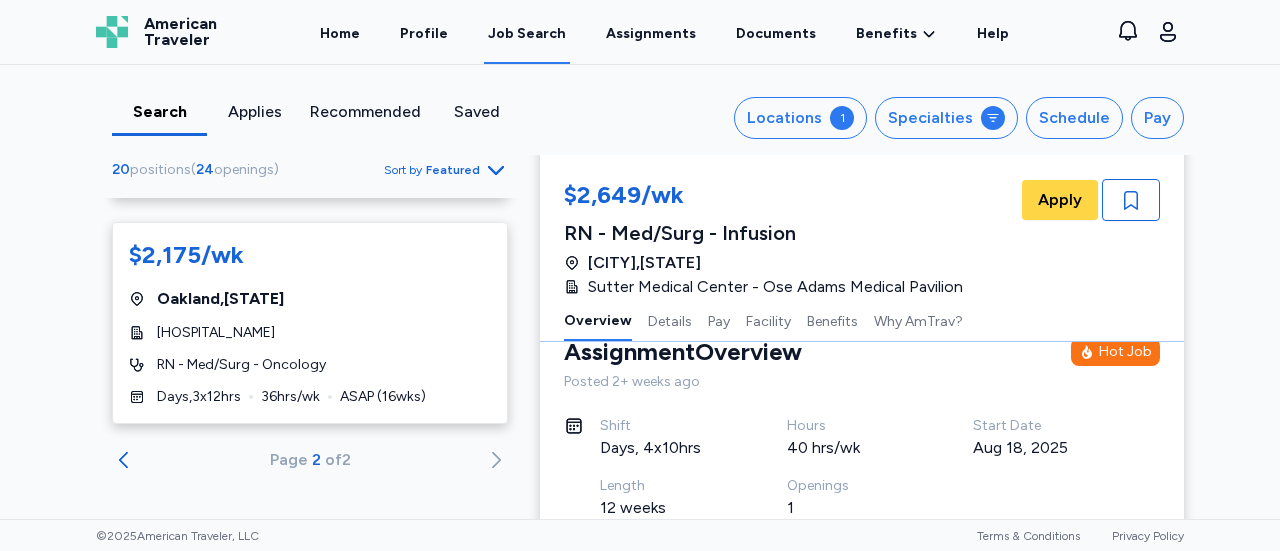 scroll, scrollTop: 0, scrollLeft: 0, axis: both 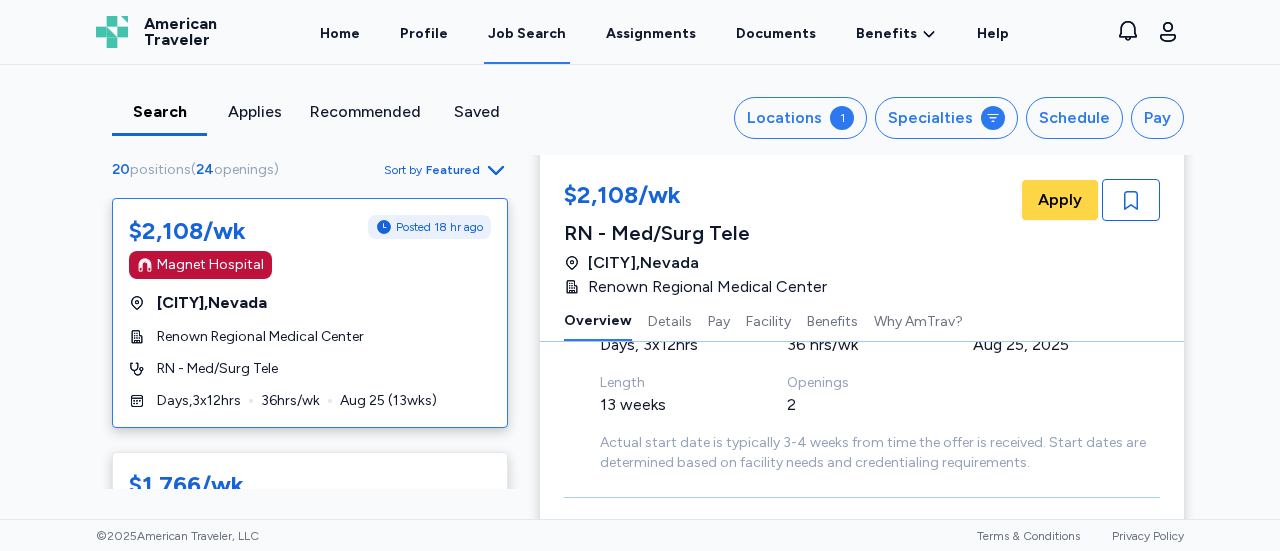 click on "$[NUMBER]/wk Posted [NUMBER] hr ago Magnet Hospital [CITY] , [STATE] Renown Regional Medical Center RN - Med/Surg Tele Days , 3 x 12 hrs 36 hrs/wk [DATE] ( [NUMBER] wks) $[NUMBER]/wk [CITY] , [STATE] PAMF - Santa Cruz Center RN - Med/Surg Evenings , 5 x 8 hrs 40 hrs/wk ASAP ( [NUMBER] wks) $[NUMBER]/wk Hot Job On Hold [CITY] , [STATE] Sutter Medical Center - Ose Adams Medical Pavilion RN - Med/Surg - Infusion Days , 4 x 10 hrs 40 hrs/wk [DATE] ( [NUMBER] wks) $[NUMBER]/wk Posted [NUMBER] hr ago On Hold [CITY] , [STATE] UCSF Medical Center at Mission Bay RN - Med/Surg - Oncology Days , 5 x 8 hrs 40 hrs/wk [DATE] ( [NUMBER] wks) $[NUMBER]/wk On Hold [CITY] , [STATE] Mercy Medical Center Merced RN - Med/Surg Float Pool Nights , 3 x 12 hrs 36 hrs/wk ASAP ( [NUMBER] wks) $[NUMBER]/wk Posted [NUMBER] days ago On Hold [CITY] , [STATE] Mercy San Juan Medical Center RN - Med/Surg Tele Nights , 3 x 12 hrs 36 hrs/wk [DATE] ( [NUMBER] wks) $[NUMBER]/wk Posted [NUMBER] day ago On Hold [CITY] , [STATE] RN - Med/Surg Days" at bounding box center (310, 1454) 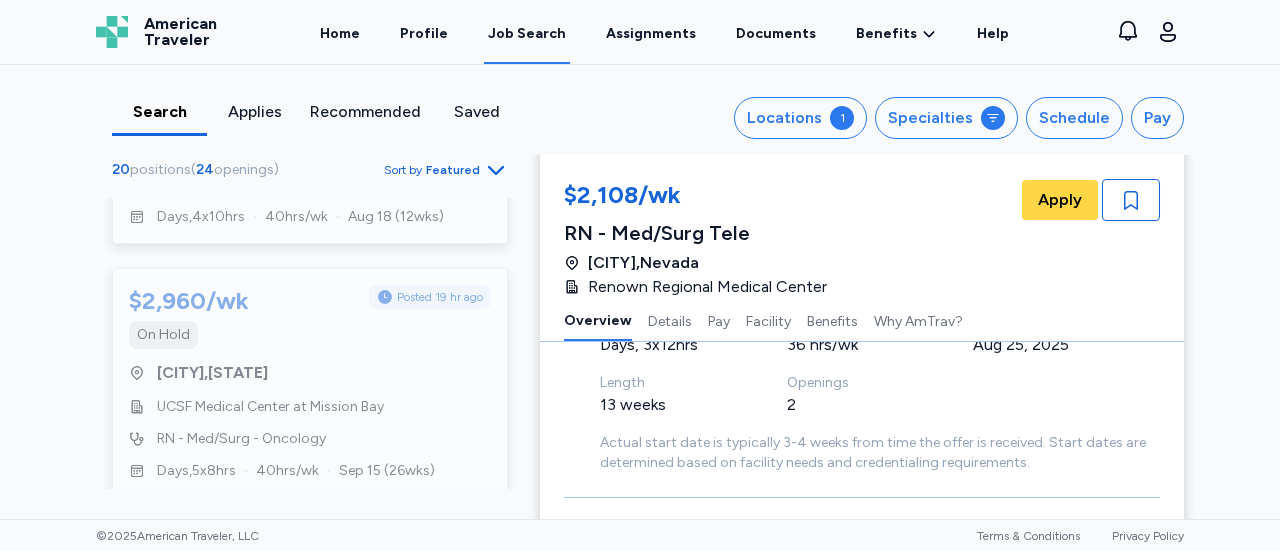 scroll, scrollTop: 684, scrollLeft: 0, axis: vertical 